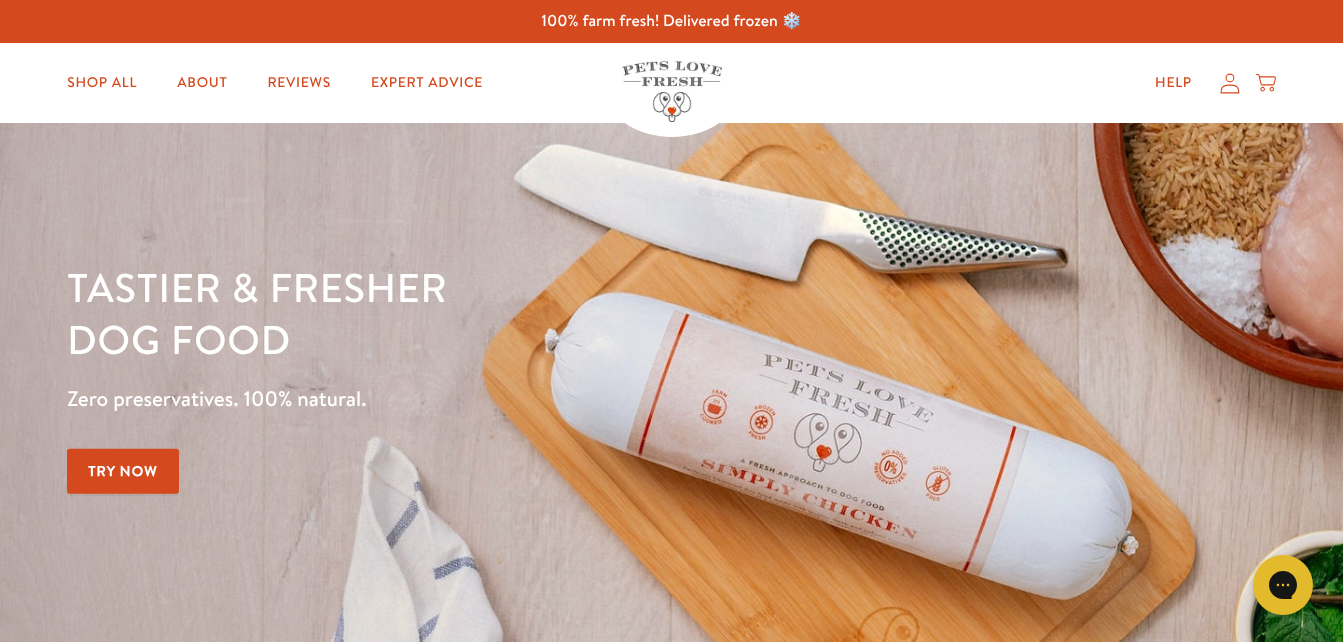 scroll, scrollTop: 0, scrollLeft: 0, axis: both 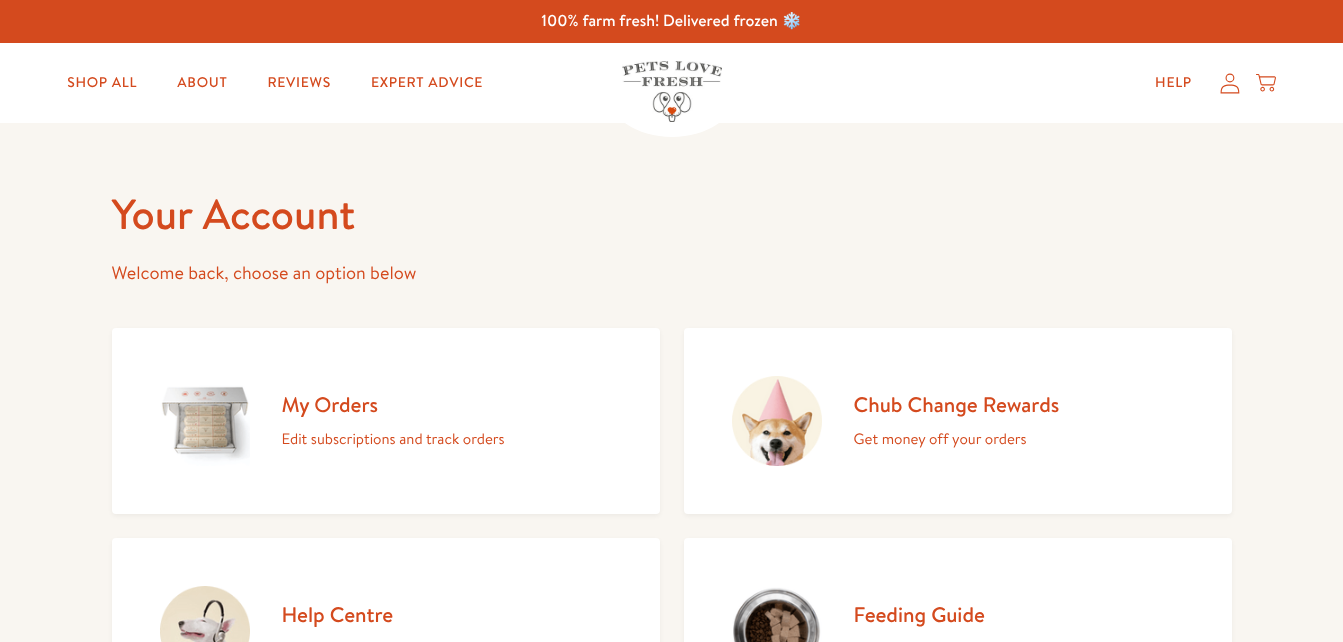 click on "My Orders" at bounding box center [393, 404] 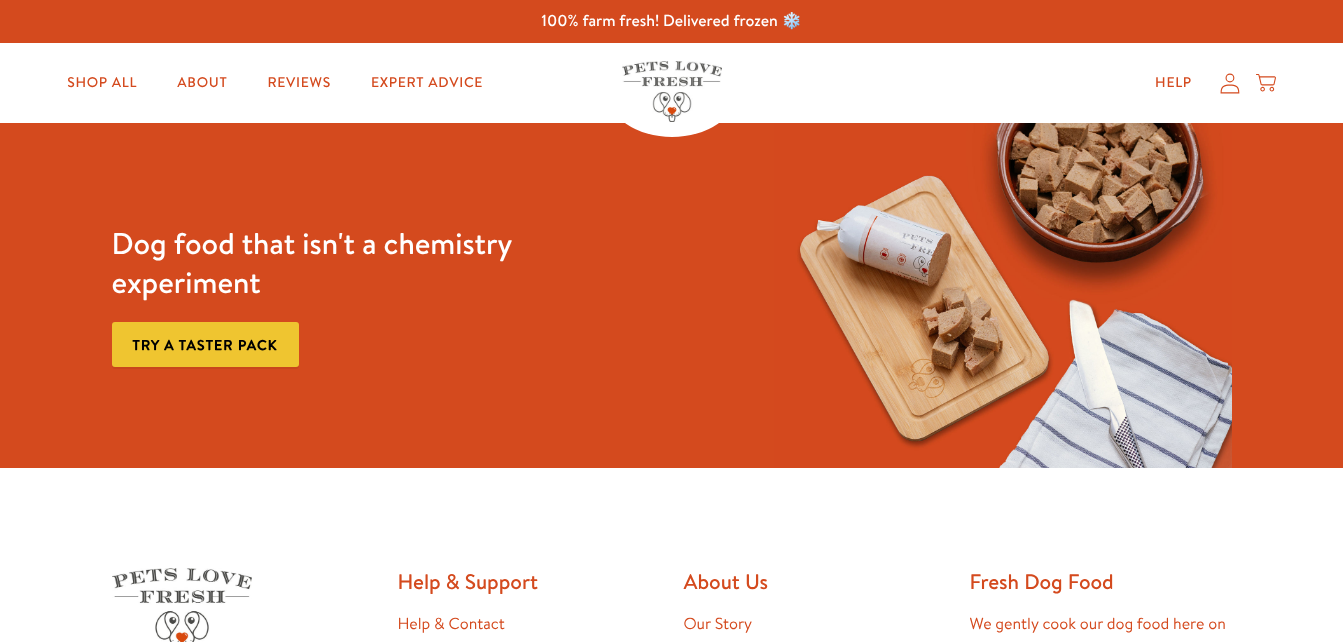 scroll, scrollTop: 0, scrollLeft: 0, axis: both 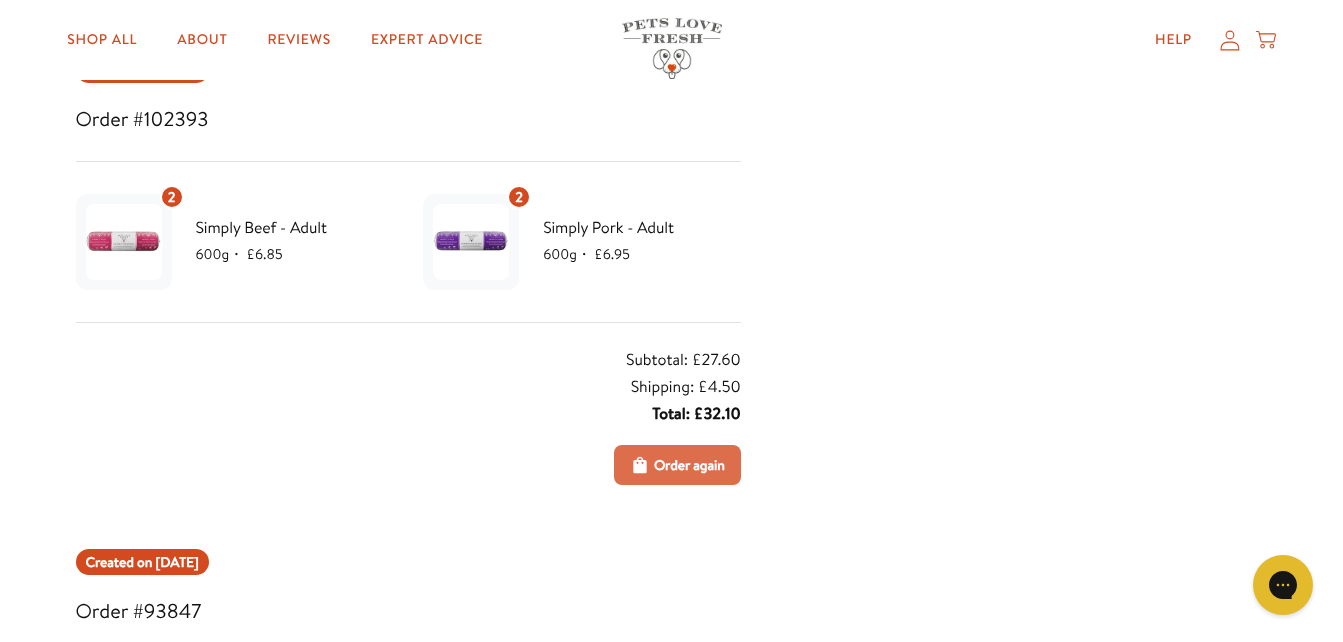 click on "Order again" at bounding box center (689, 465) 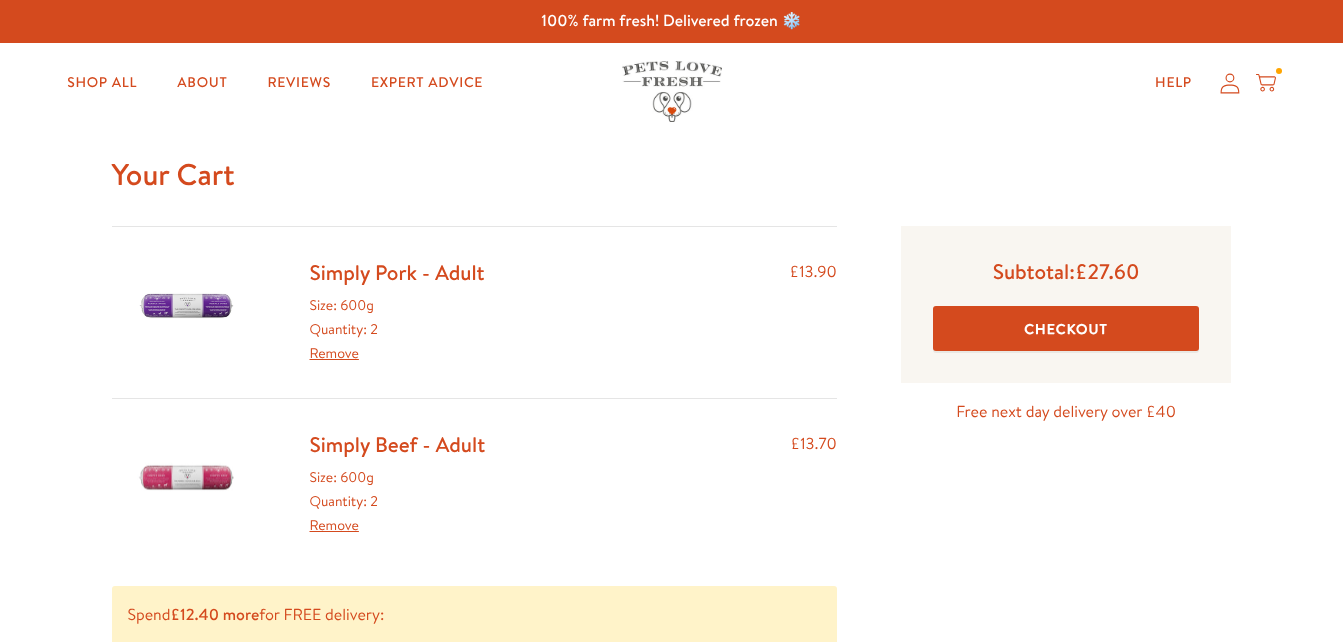 scroll, scrollTop: 0, scrollLeft: 0, axis: both 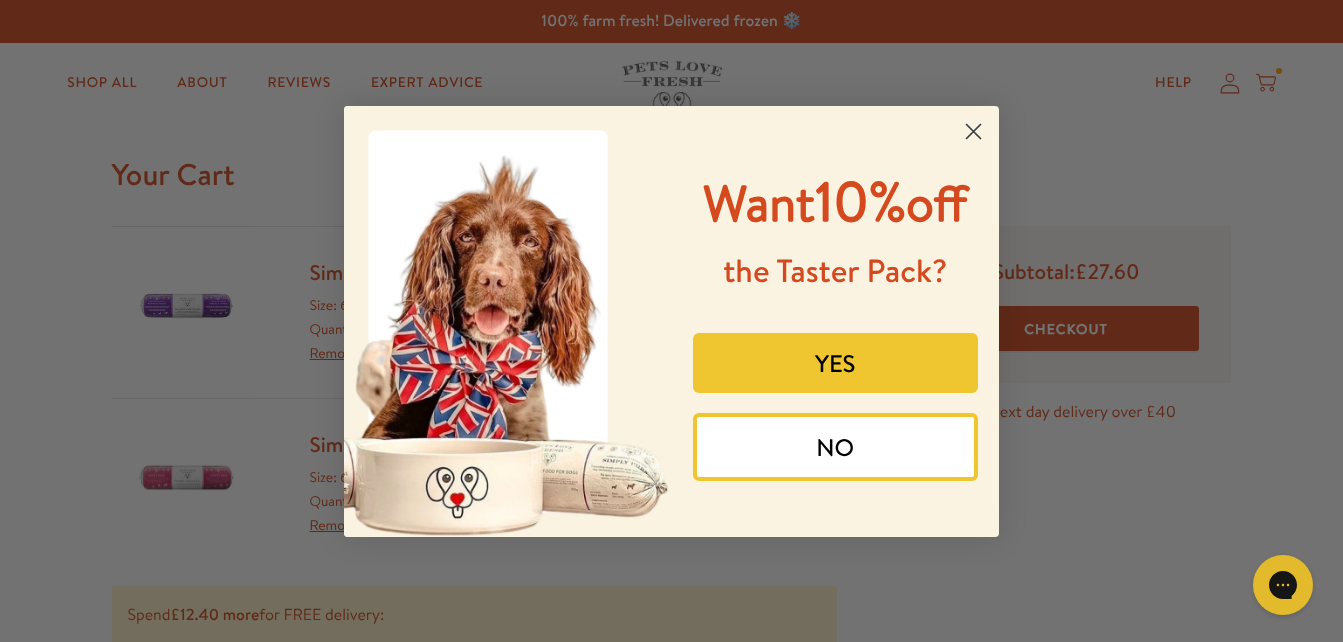 click on "NO" at bounding box center [836, 447] 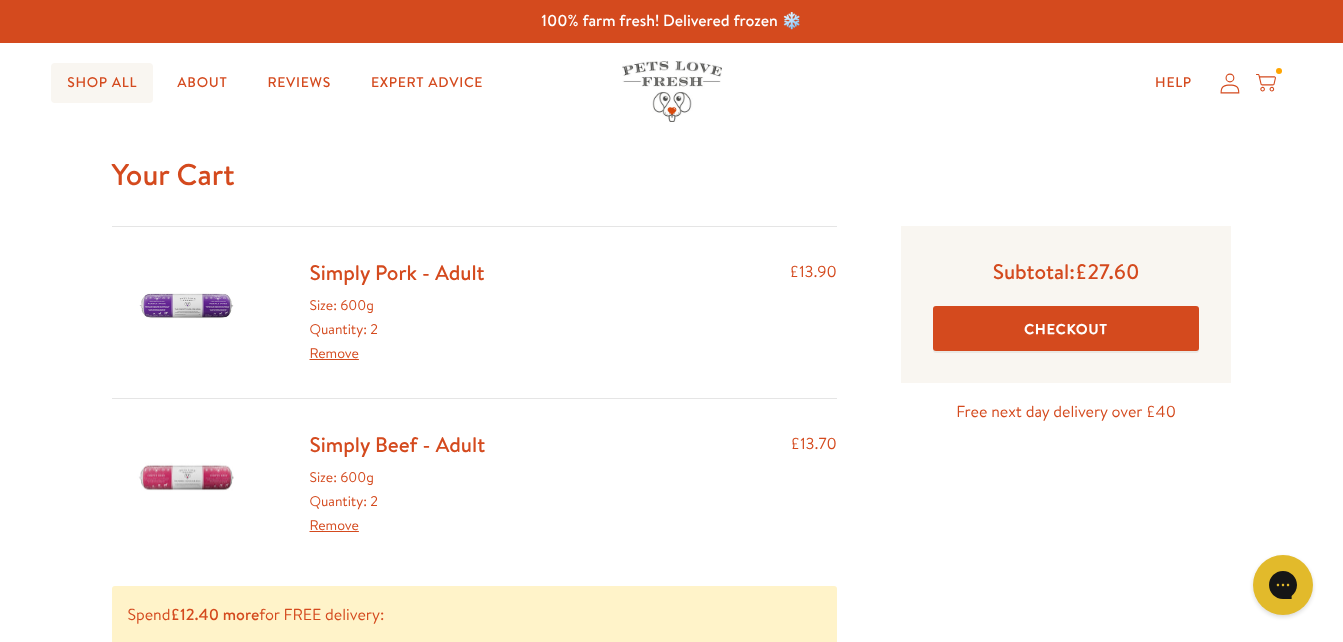 click on "Shop All" at bounding box center (102, 83) 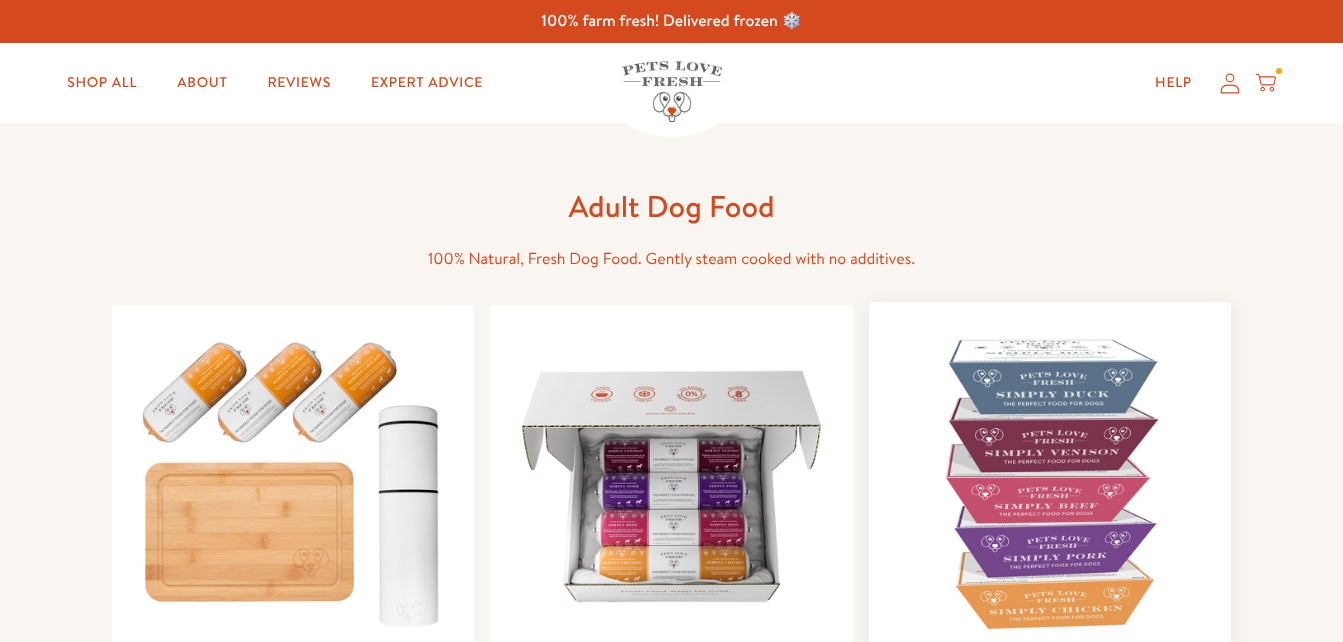 scroll, scrollTop: 0, scrollLeft: 0, axis: both 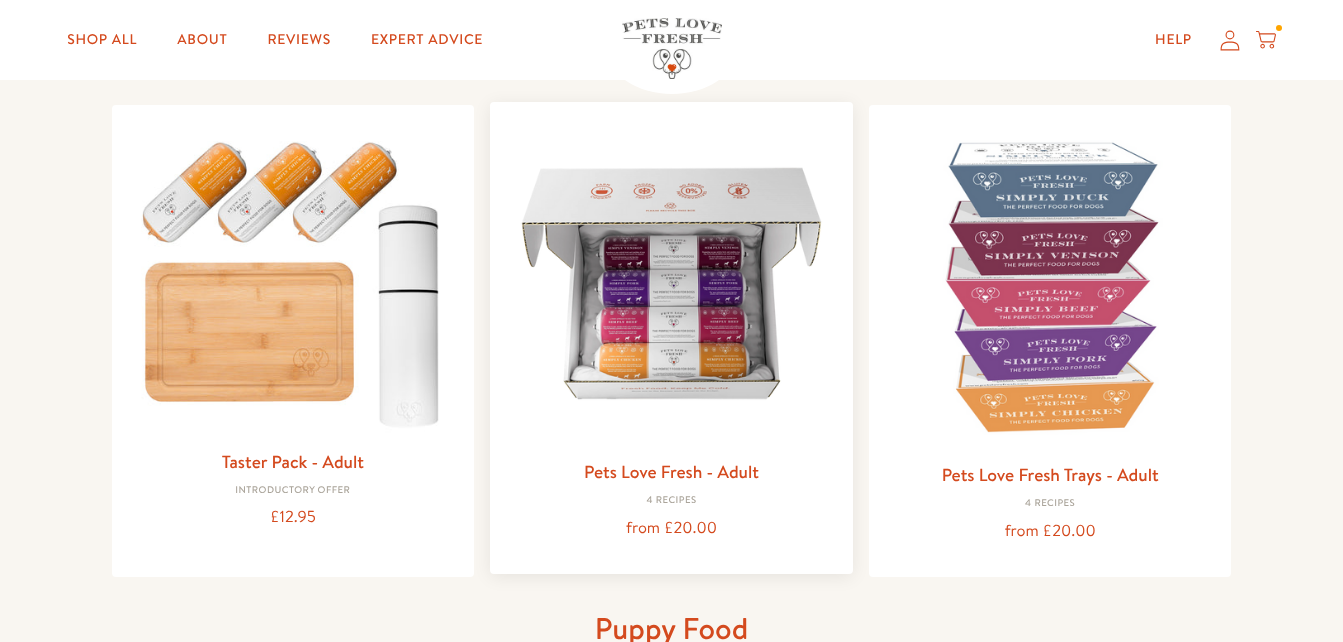 click at bounding box center (671, 283) 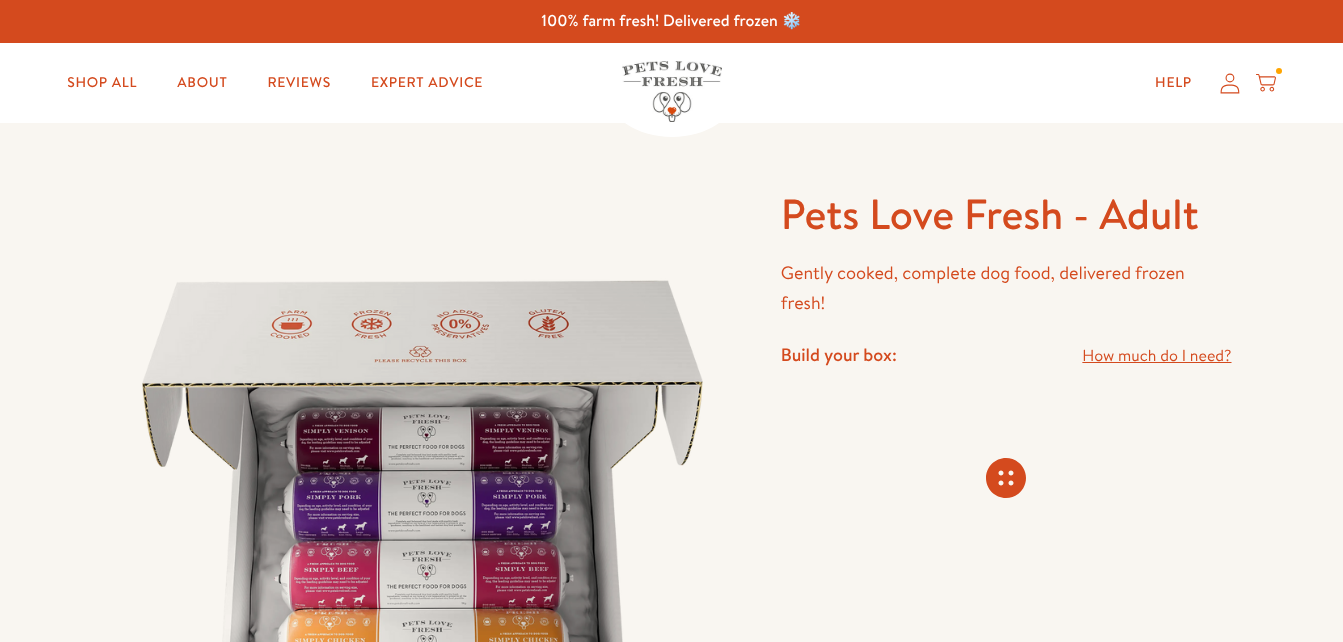 scroll, scrollTop: 0, scrollLeft: 0, axis: both 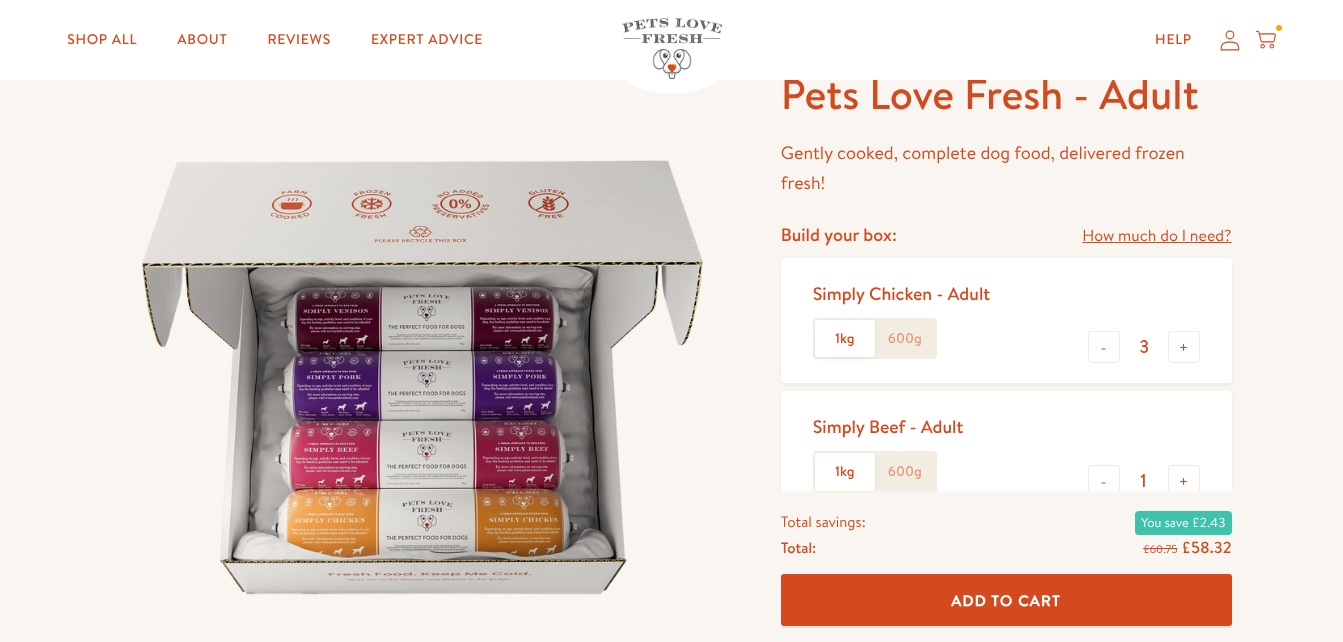 click on "600g" 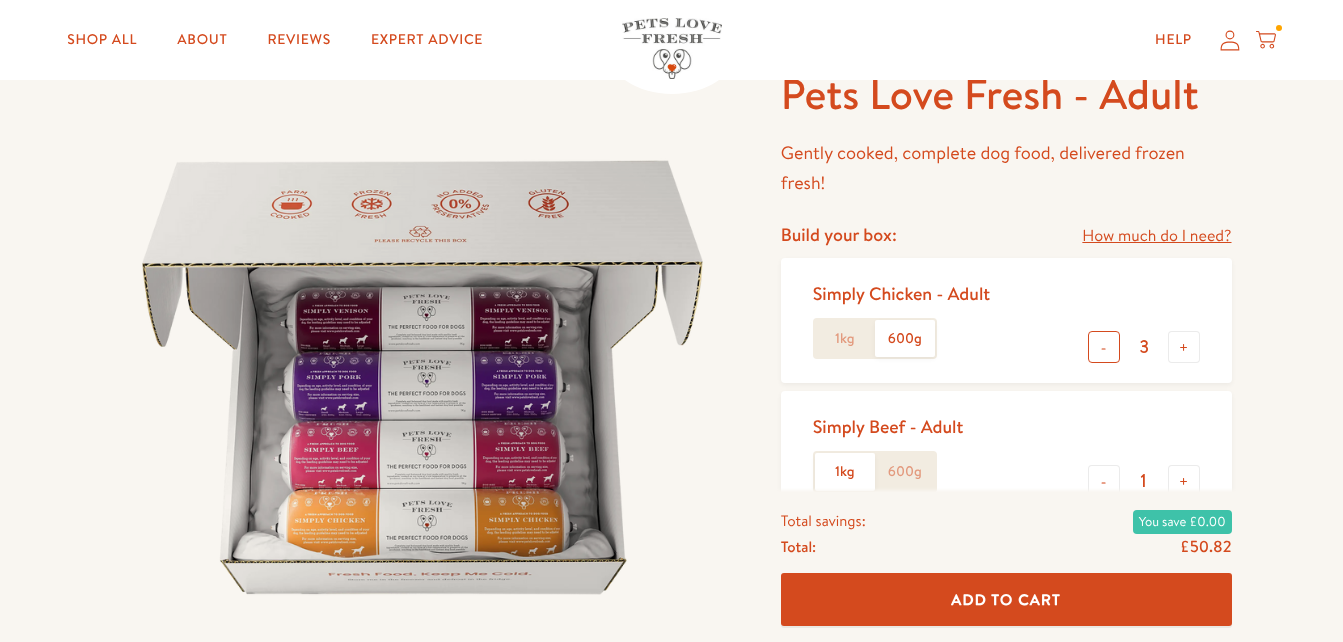 click on "-" at bounding box center (1104, 347) 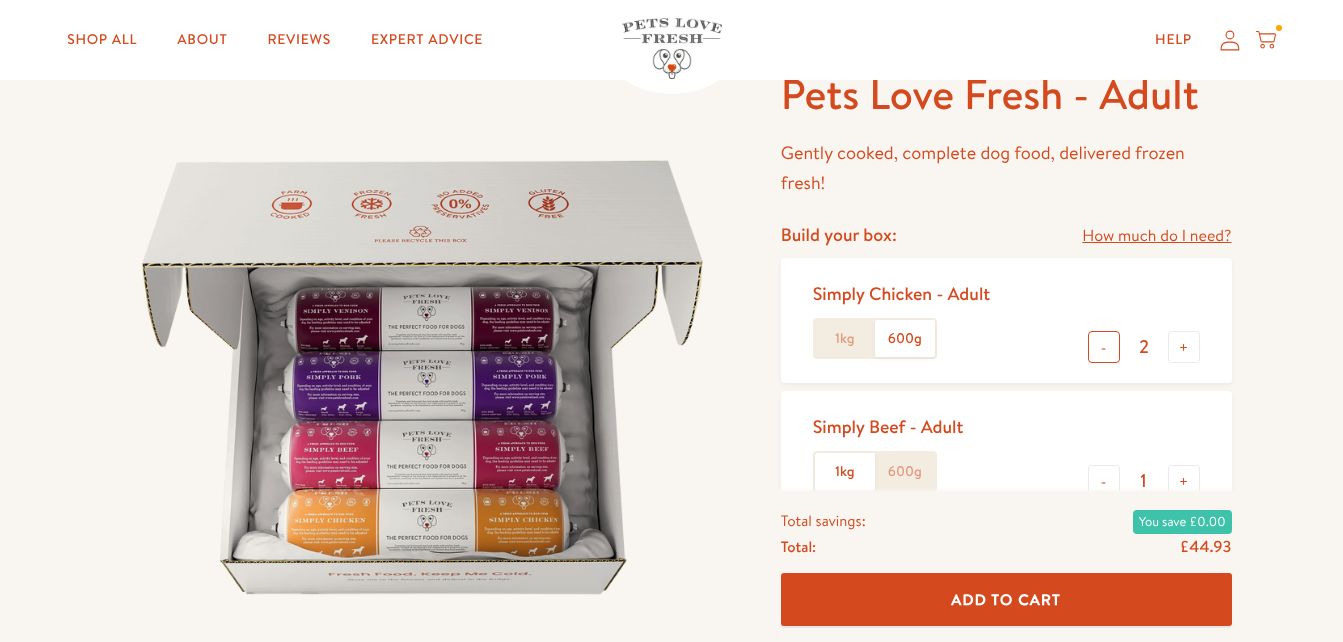 click on "-" at bounding box center (1104, 347) 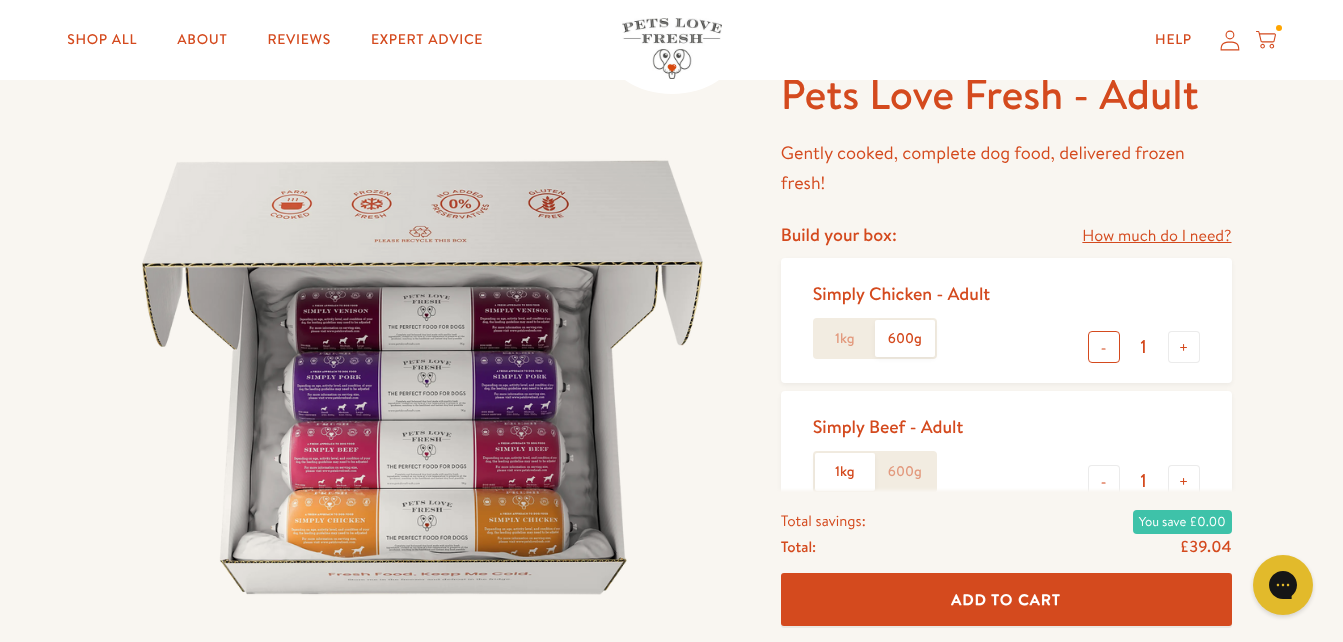 scroll, scrollTop: 0, scrollLeft: 0, axis: both 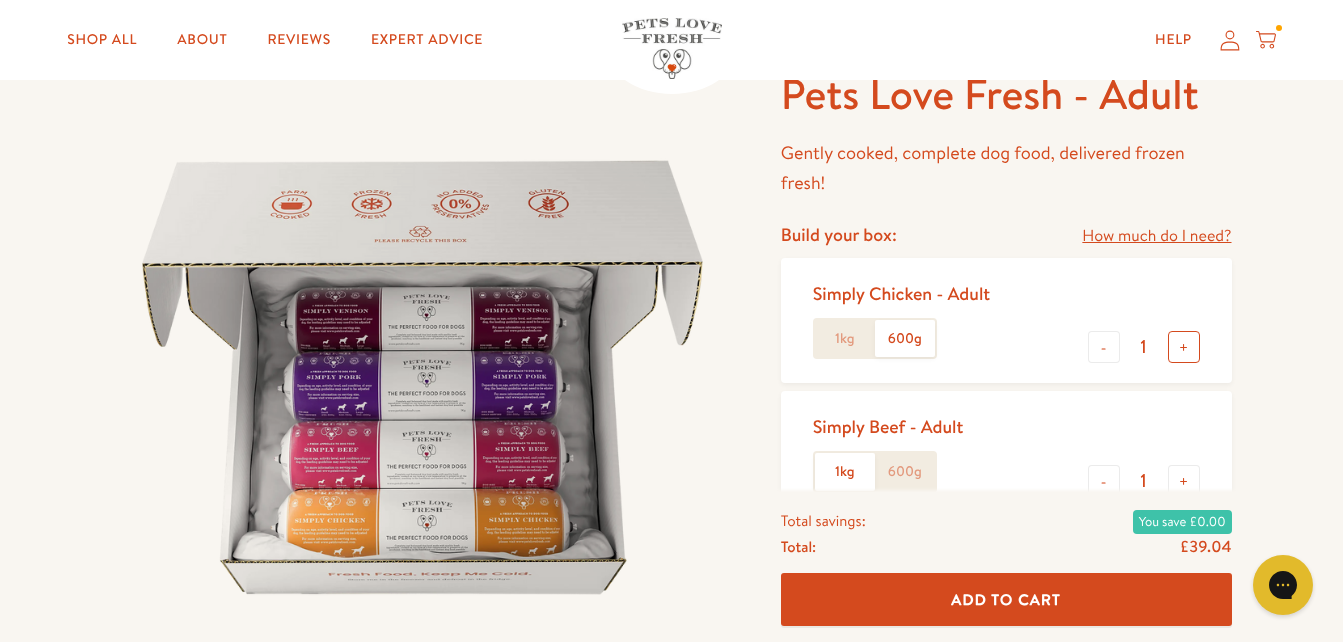 click on "+" at bounding box center (1184, 347) 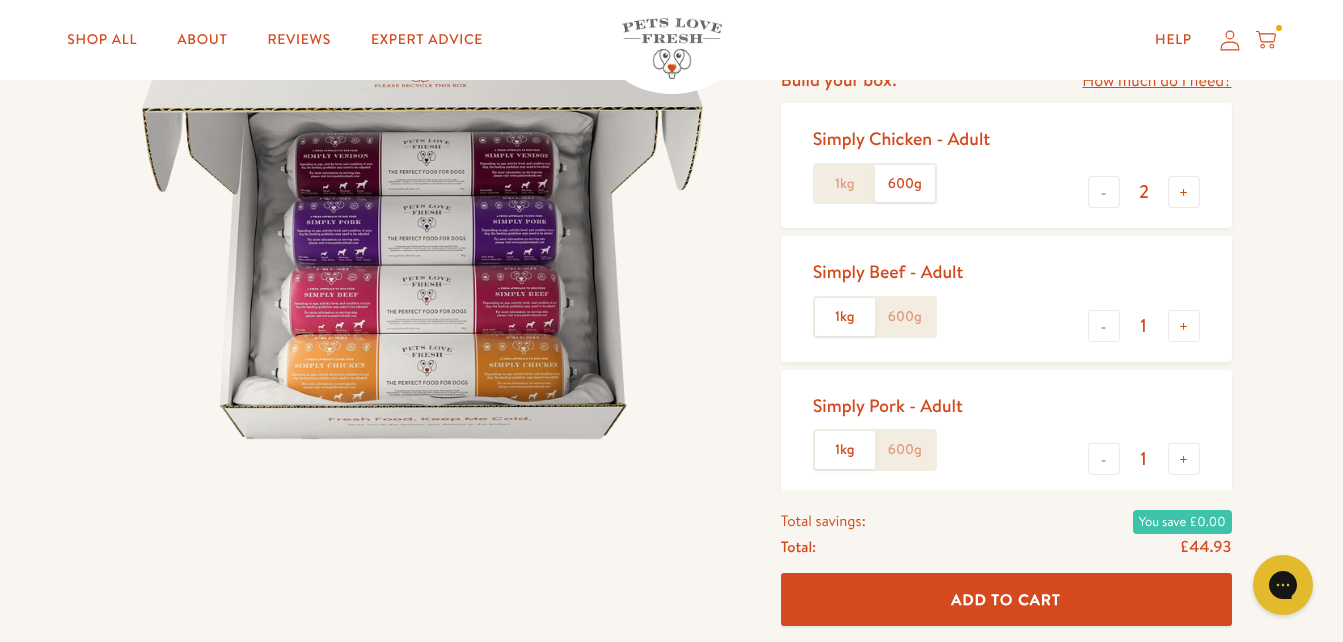 scroll, scrollTop: 280, scrollLeft: 0, axis: vertical 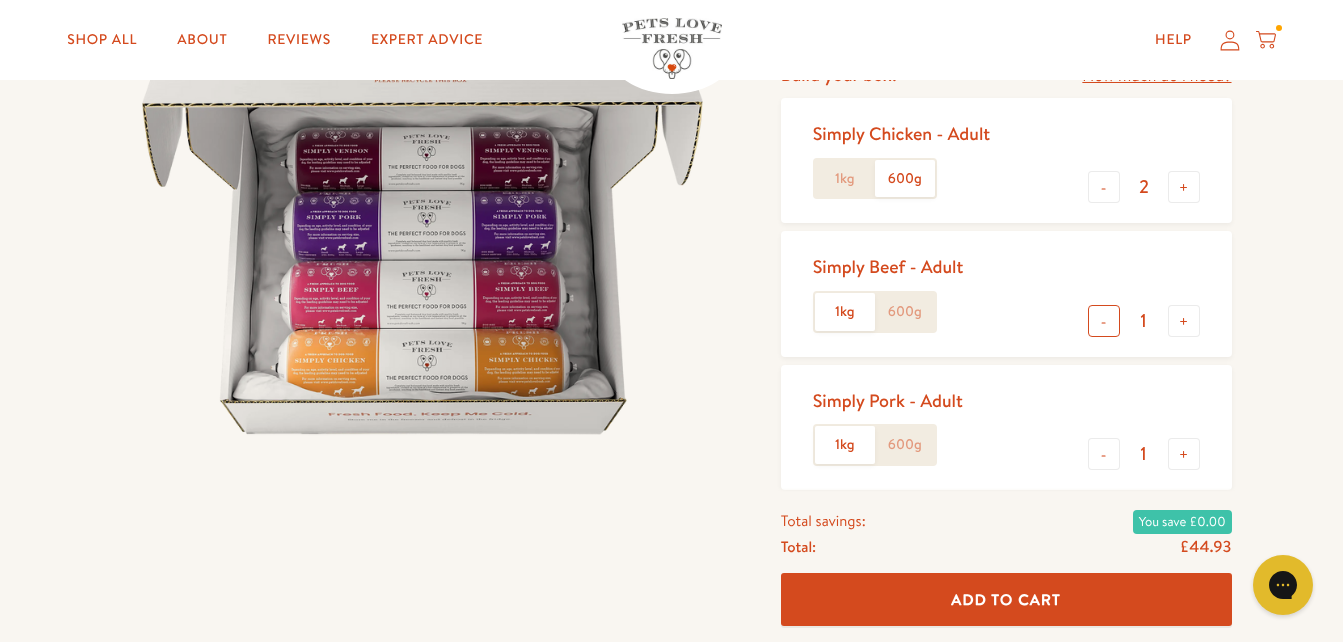 click on "-" at bounding box center (1104, 321) 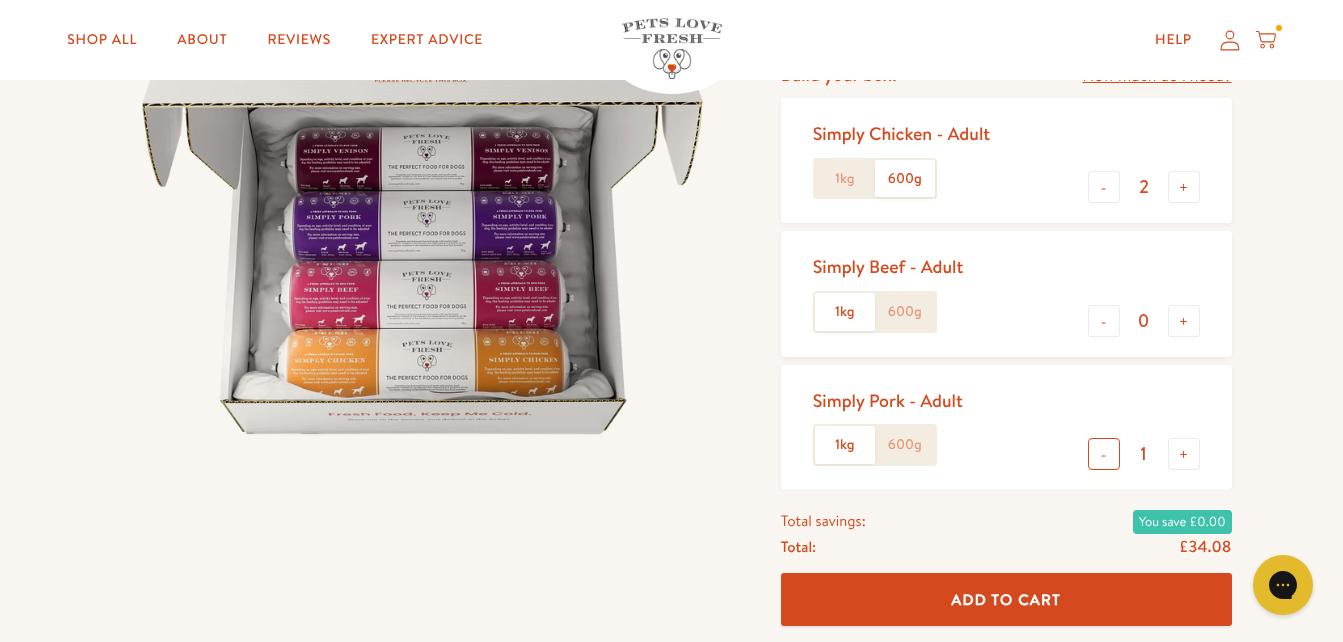 click on "-" at bounding box center (1104, 454) 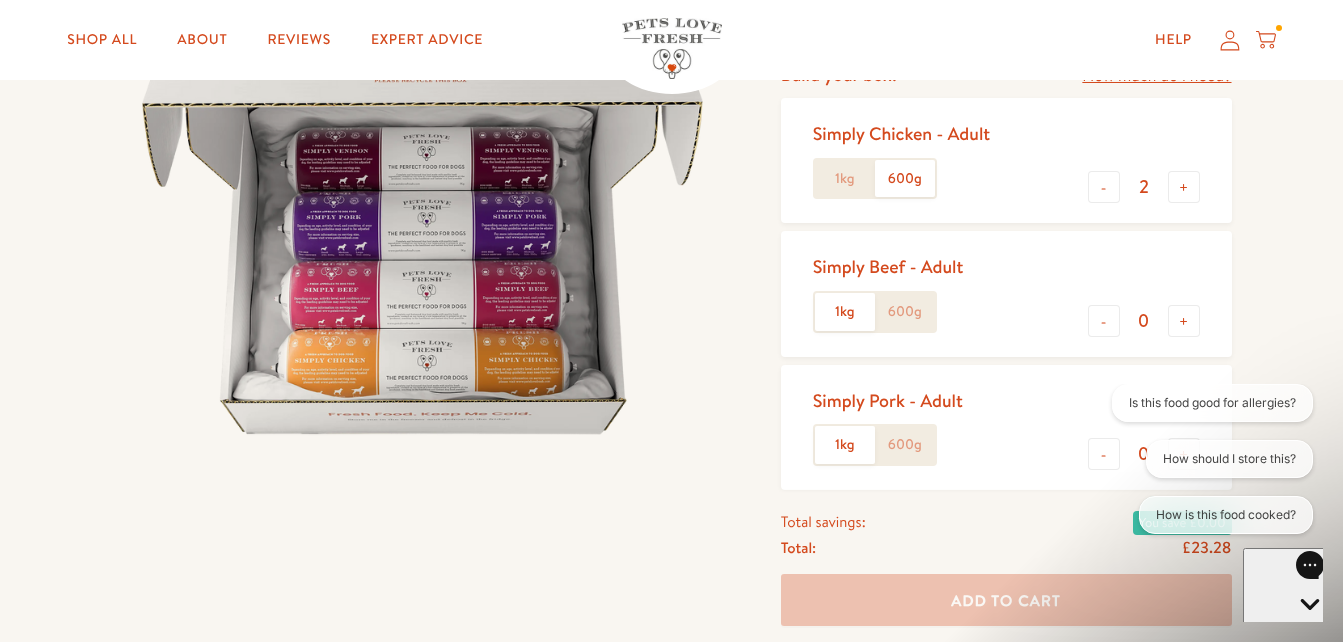 scroll, scrollTop: 0, scrollLeft: 0, axis: both 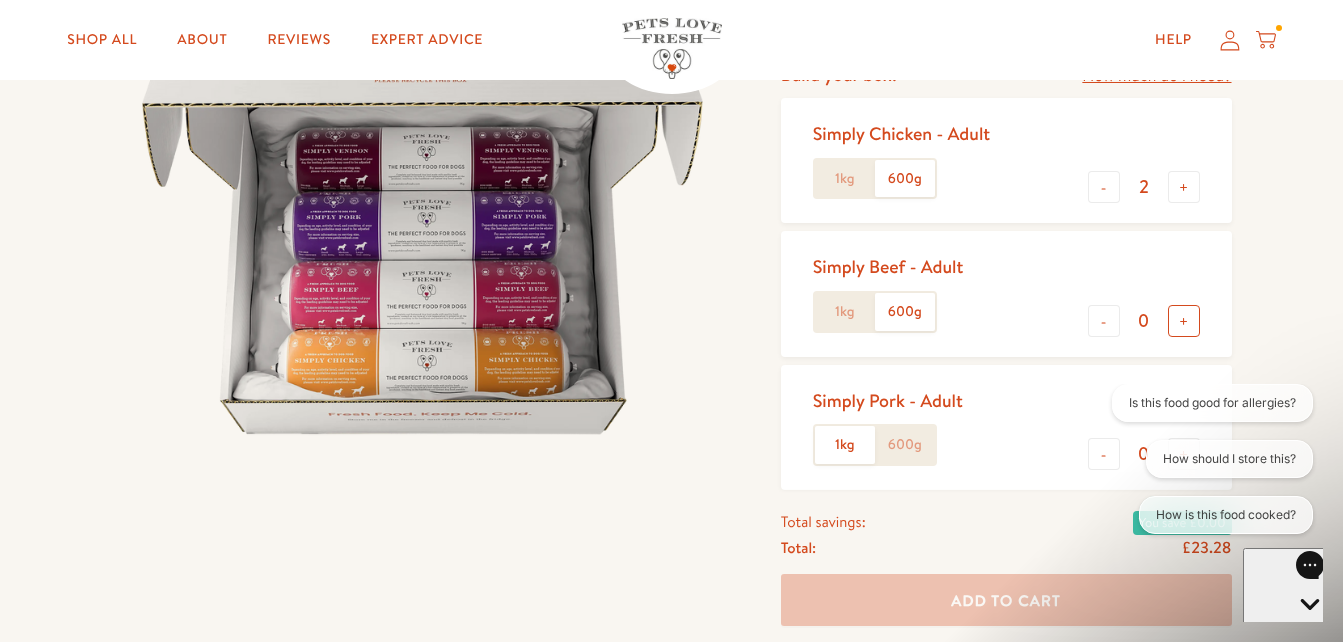 click on "+" at bounding box center [1184, 321] 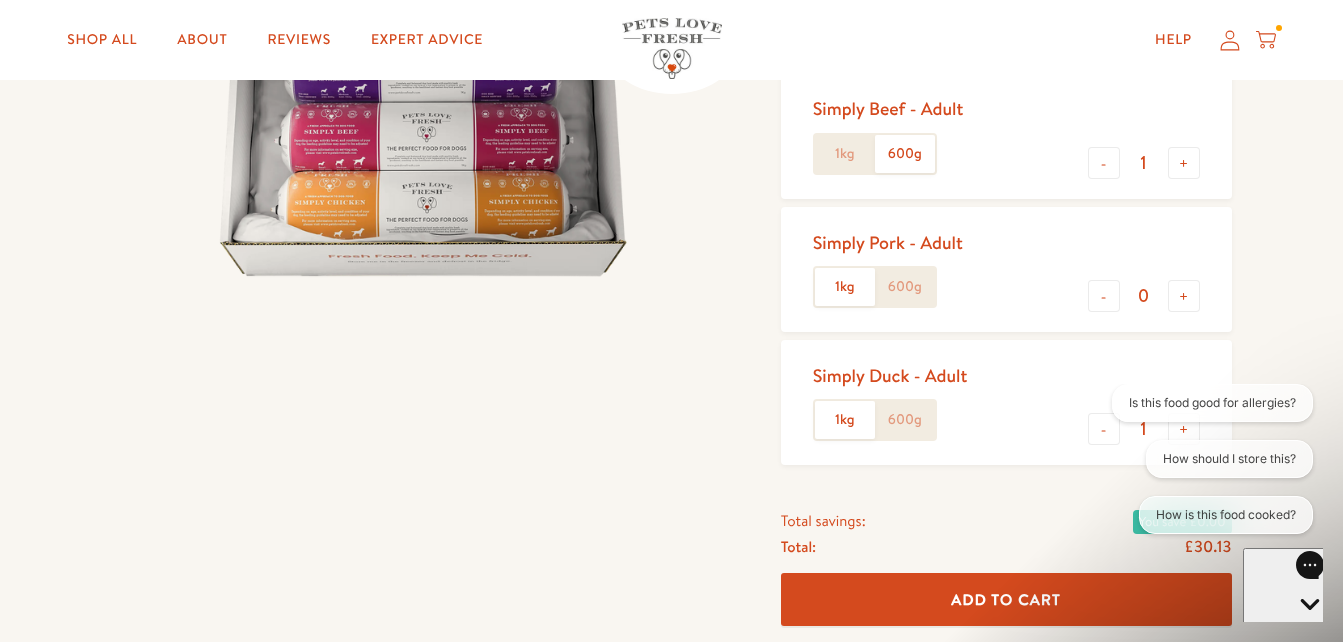 scroll, scrollTop: 401, scrollLeft: 0, axis: vertical 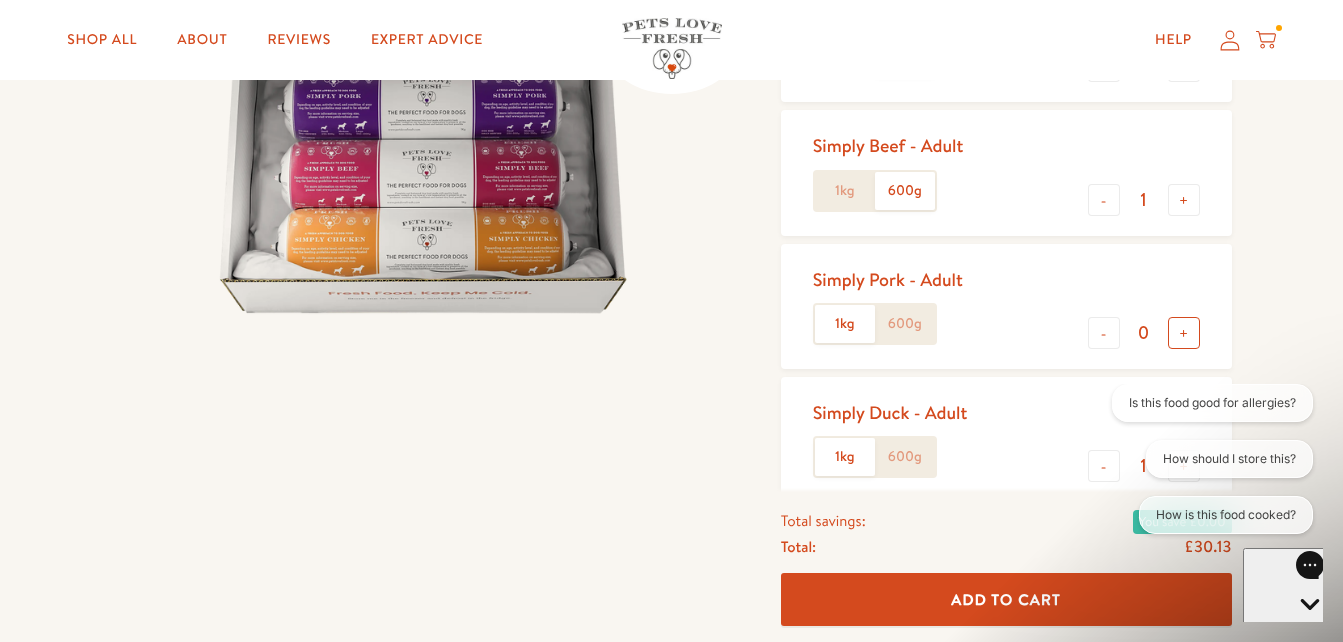 click on "+" at bounding box center [1184, 333] 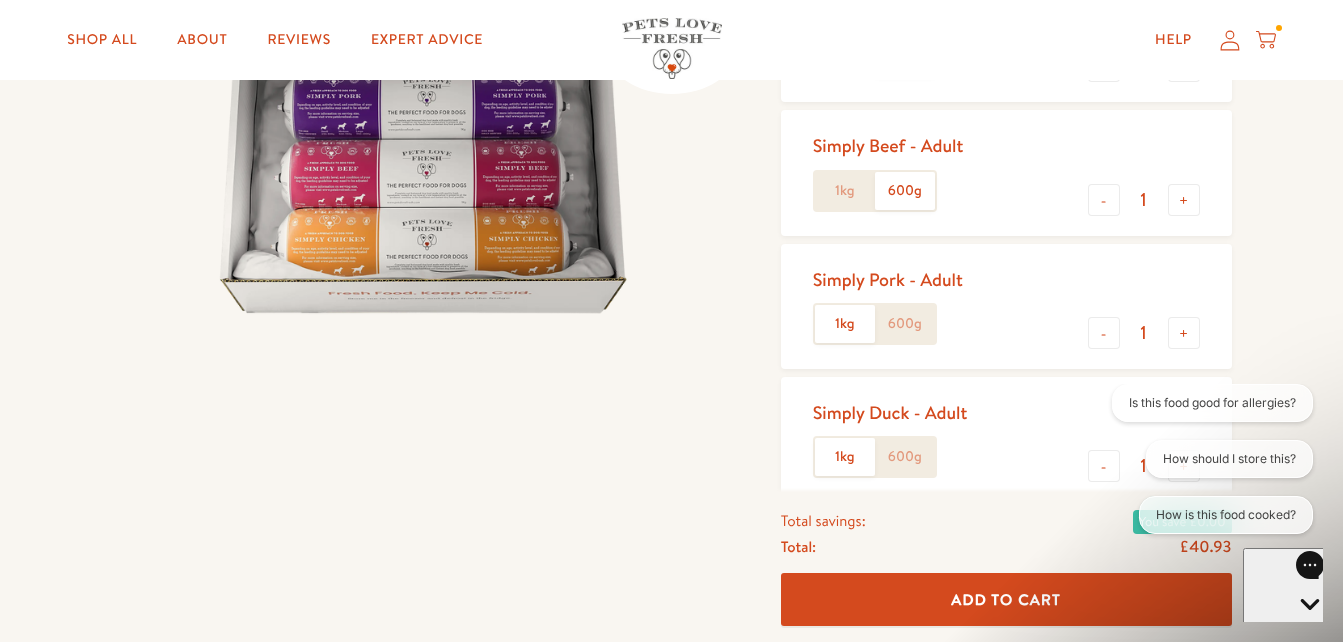 click on "Add To Cart" at bounding box center [1006, 600] 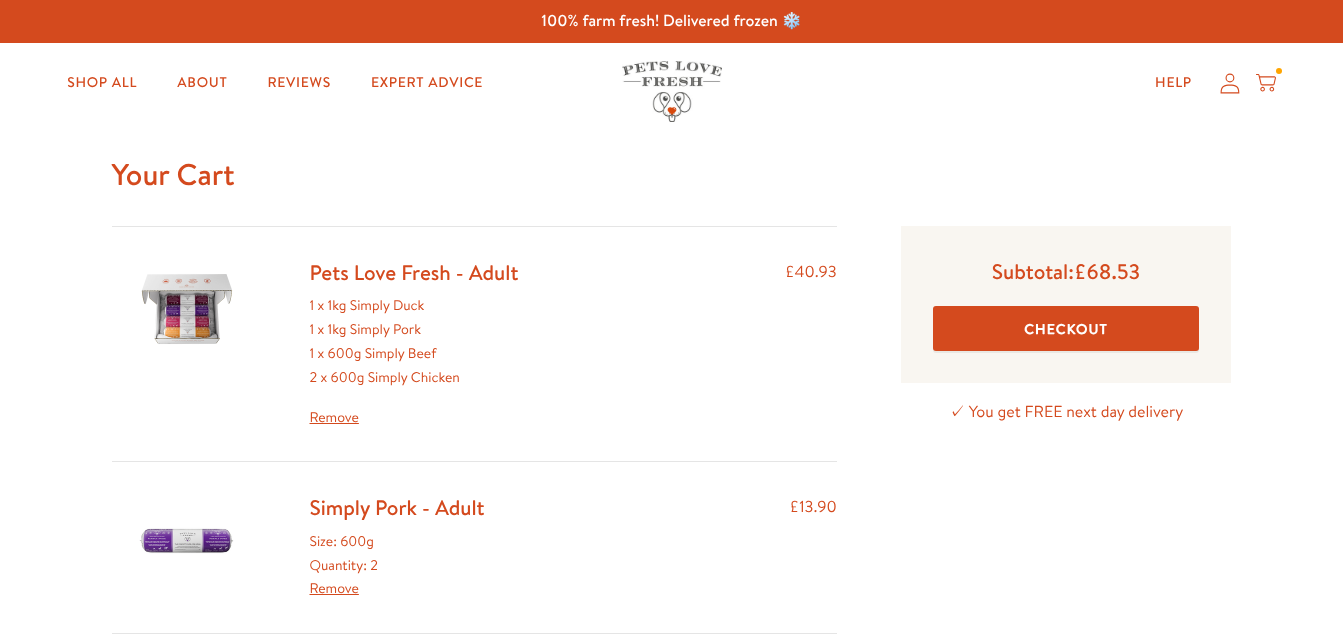 scroll, scrollTop: 0, scrollLeft: 0, axis: both 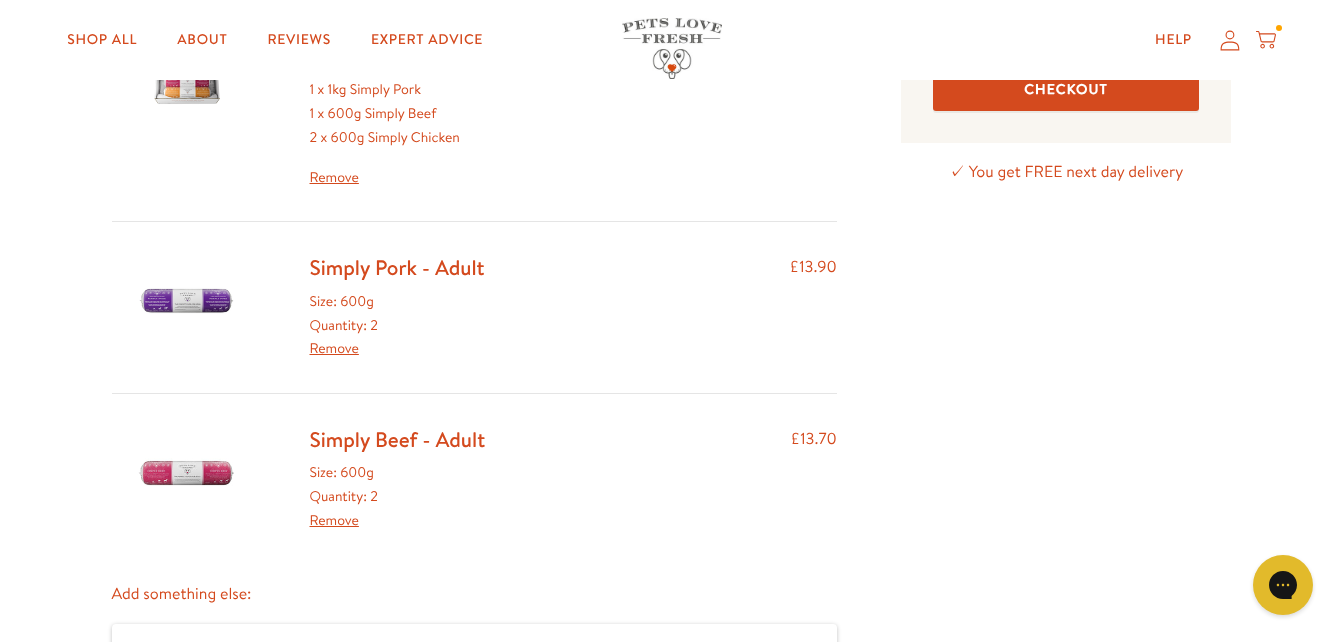 click on "Remove" at bounding box center (334, 348) 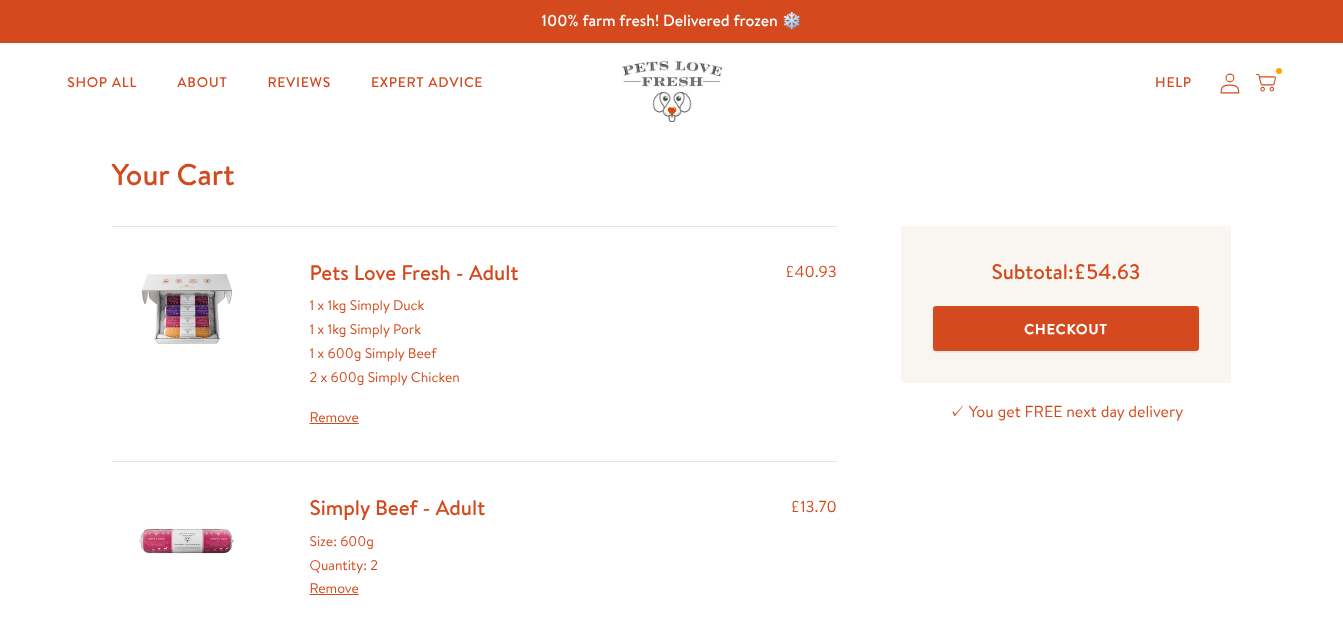 scroll, scrollTop: 0, scrollLeft: 0, axis: both 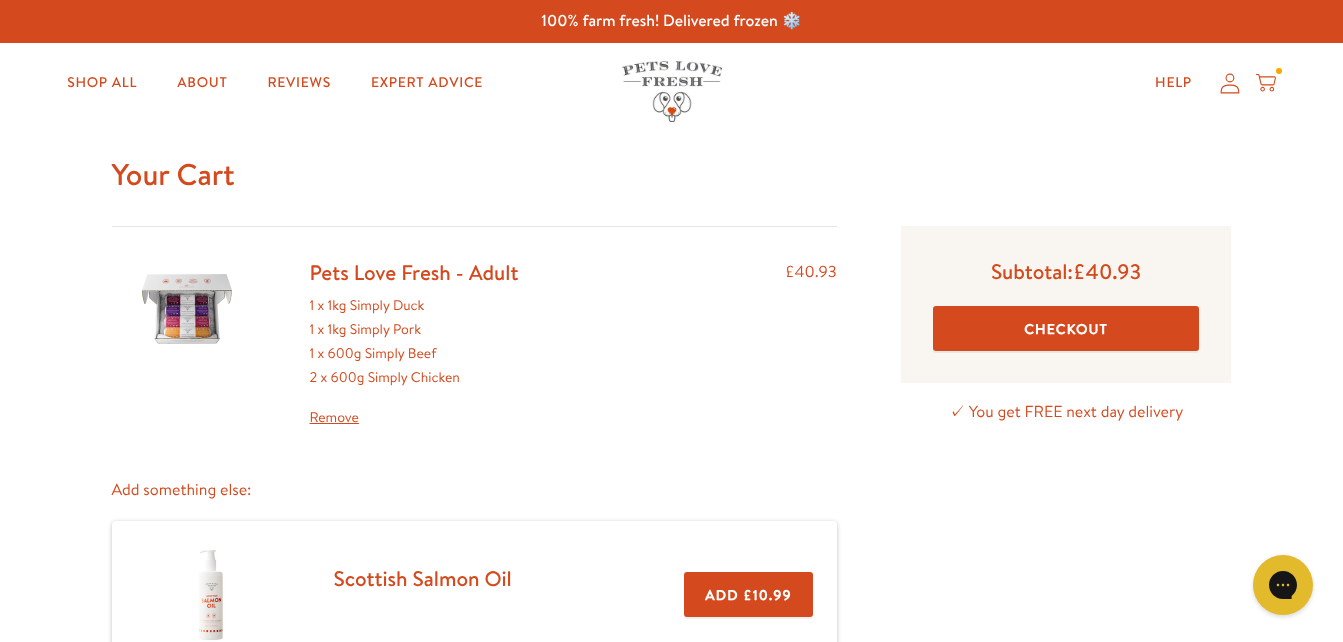 click on "Remove" at bounding box center [414, 418] 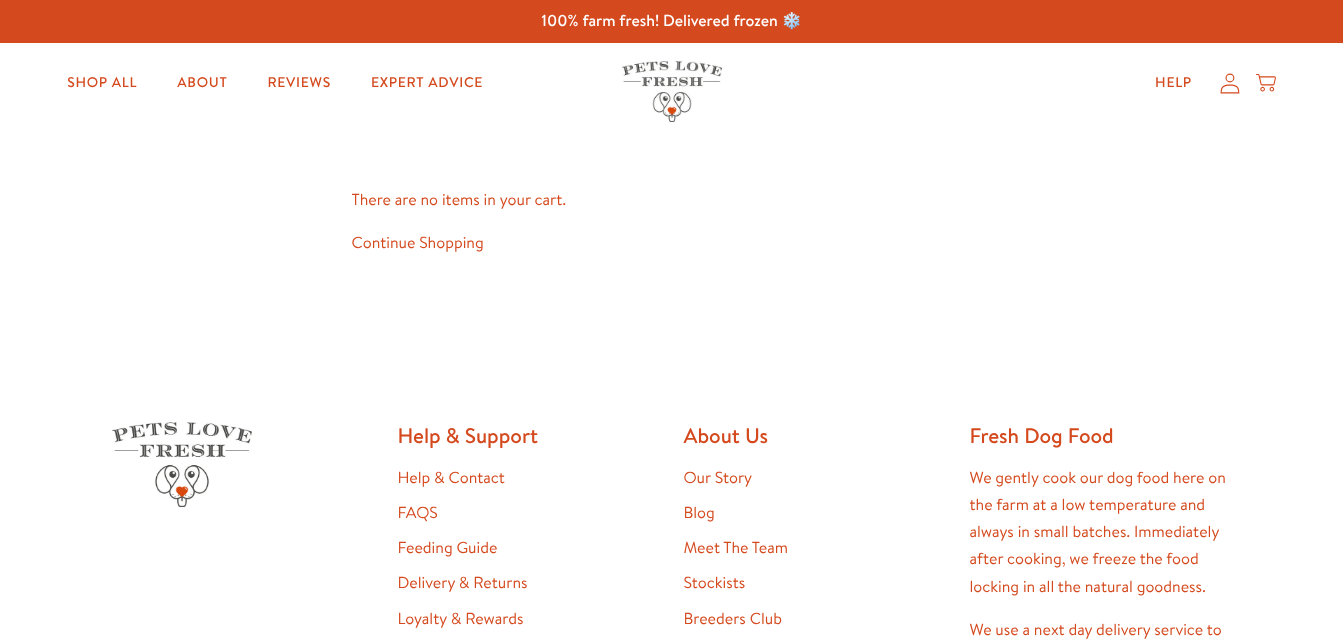 scroll, scrollTop: 0, scrollLeft: 0, axis: both 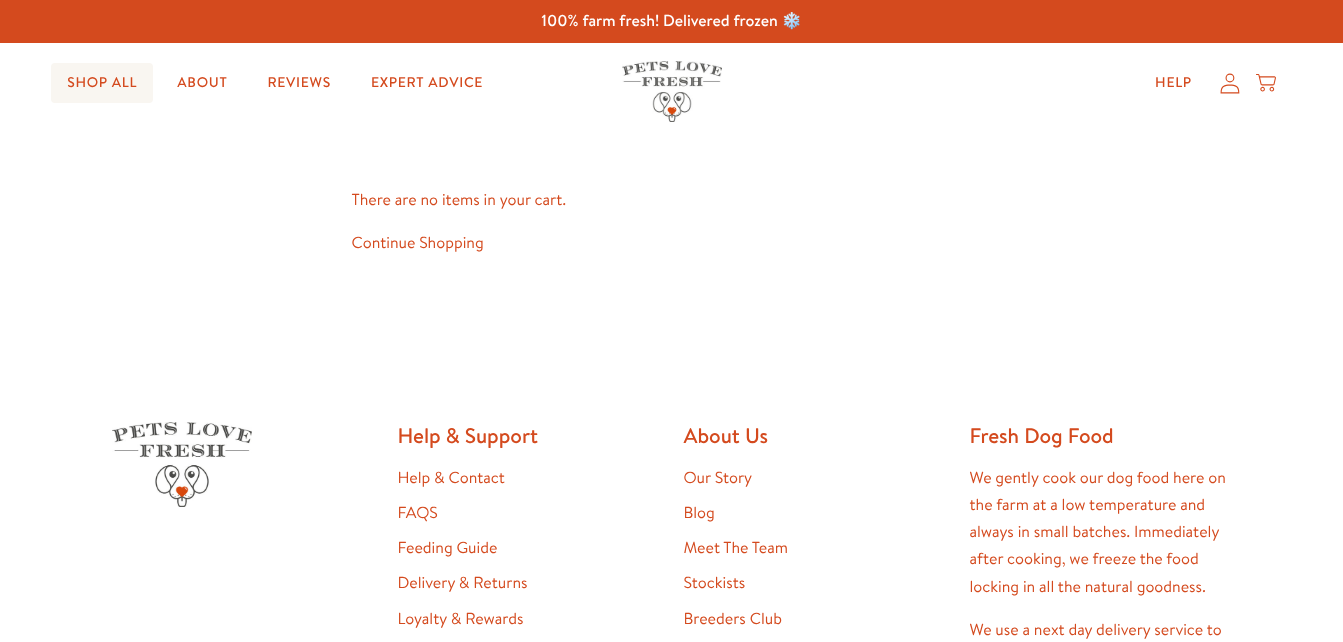 click on "Shop All" at bounding box center [102, 83] 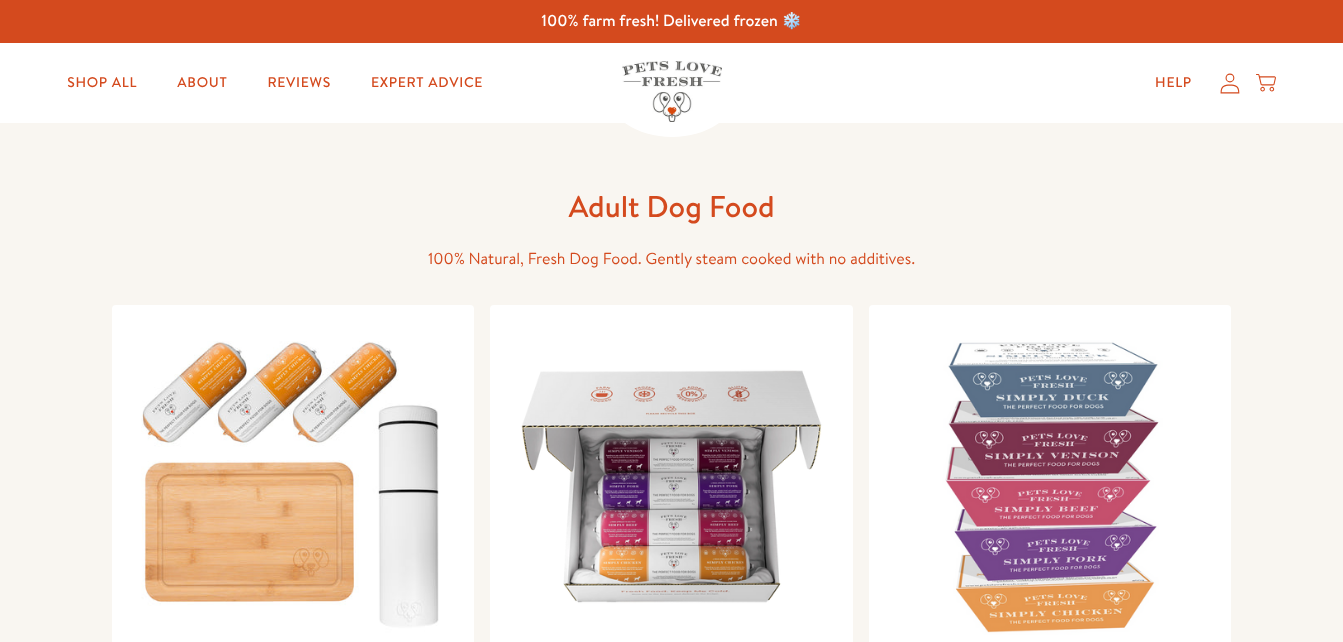 scroll, scrollTop: 0, scrollLeft: 0, axis: both 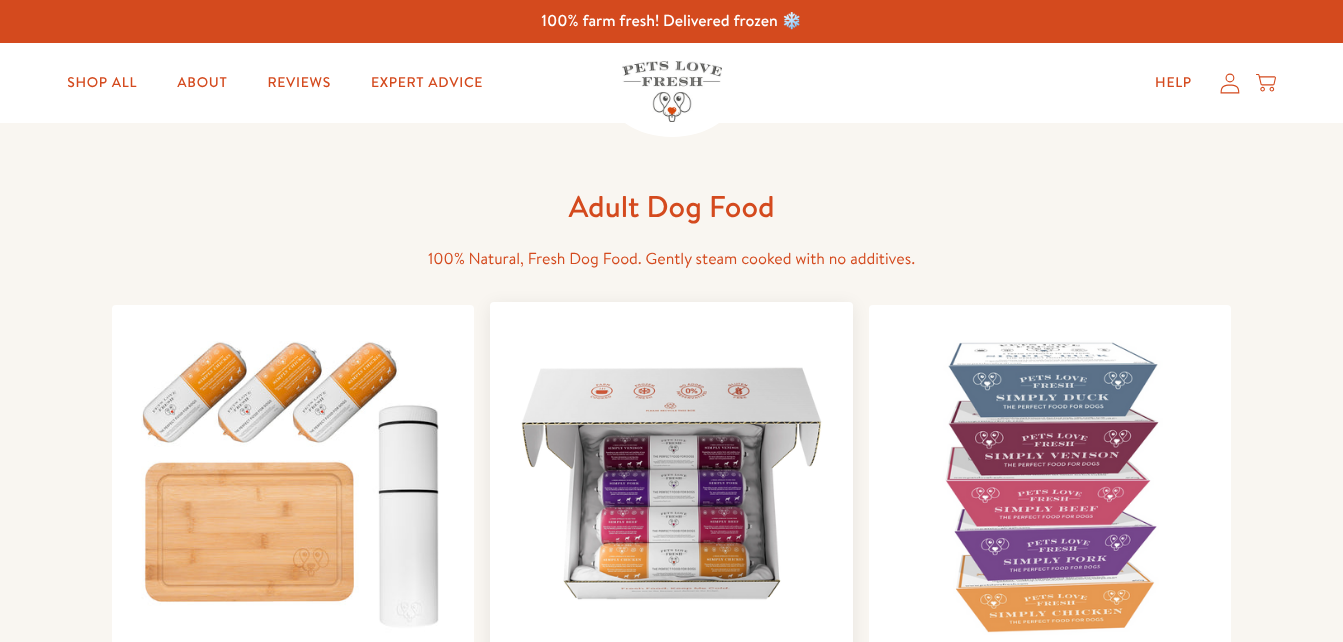 click at bounding box center (671, 483) 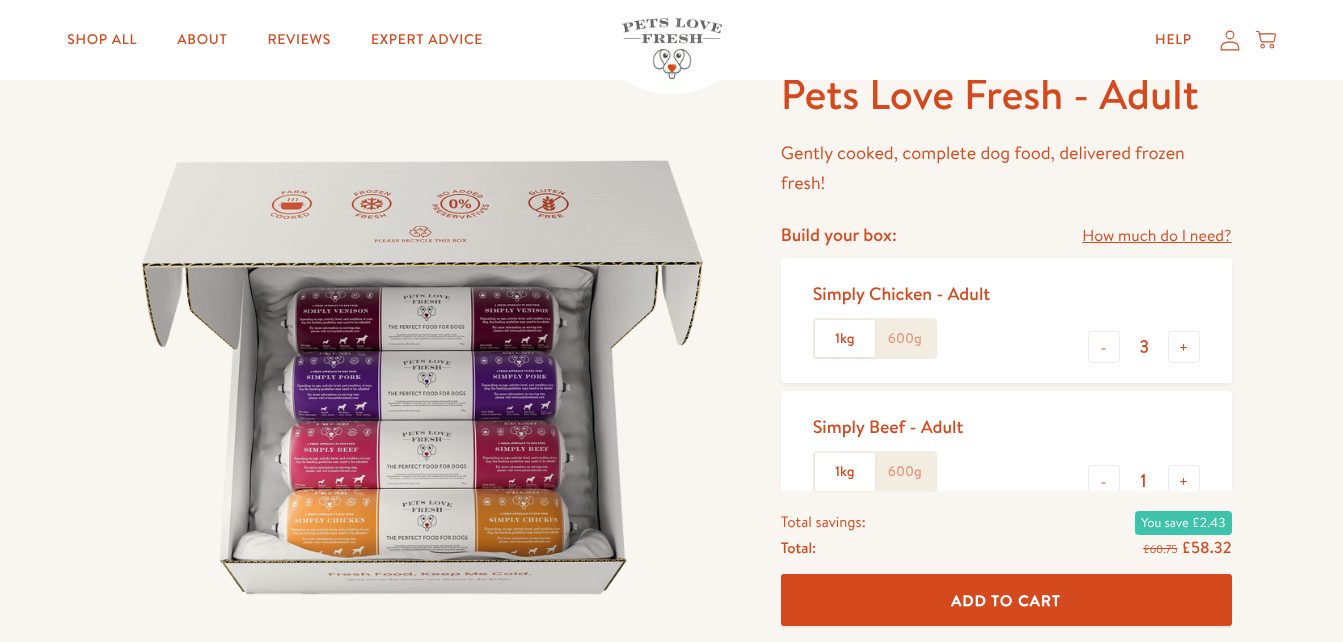 scroll, scrollTop: 240, scrollLeft: 0, axis: vertical 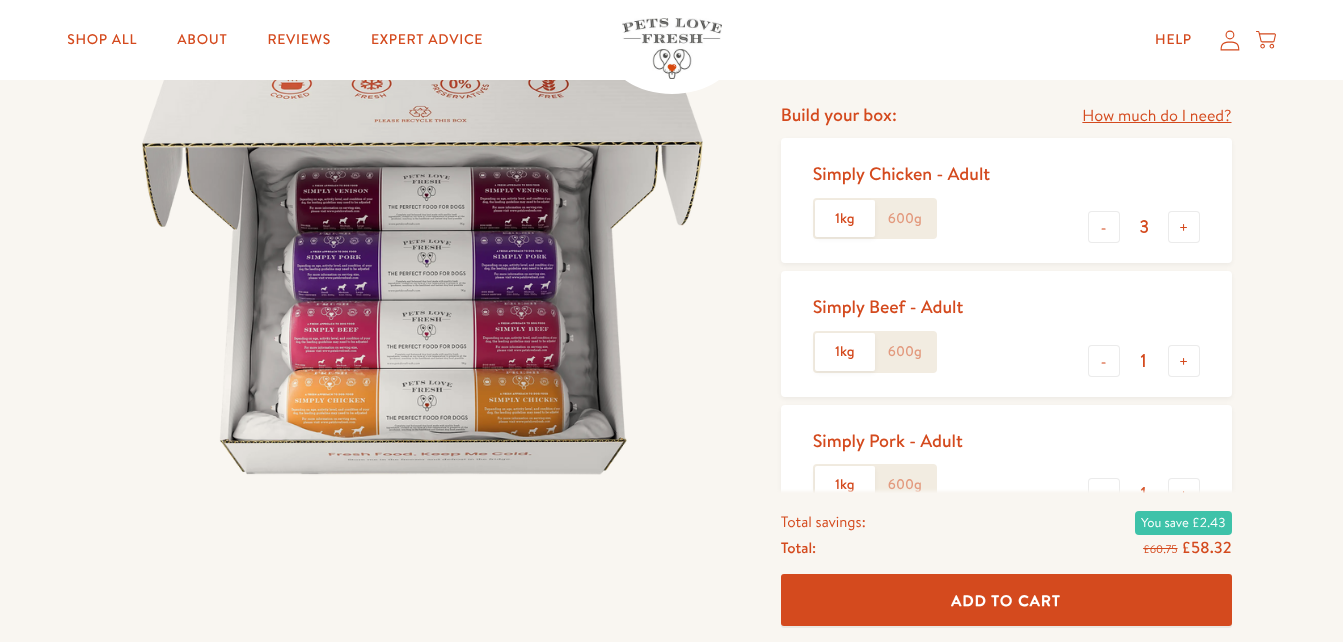 click on "600g" 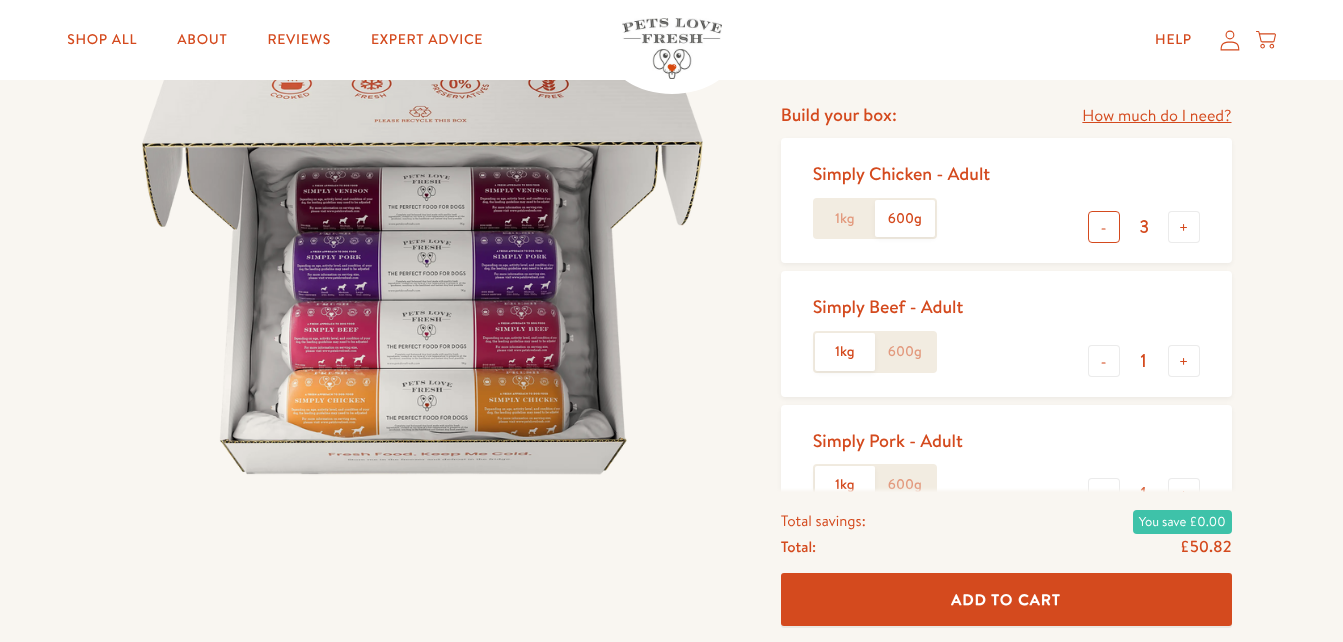 click on "-" at bounding box center [1104, 227] 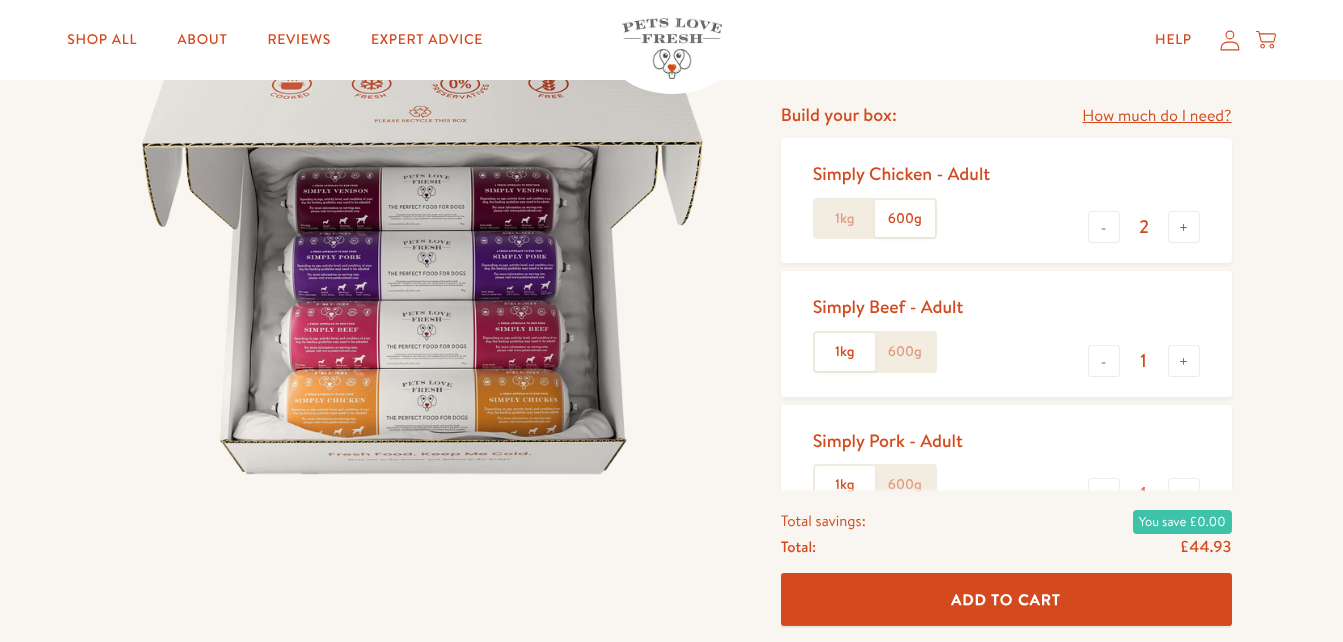 click on "600g" 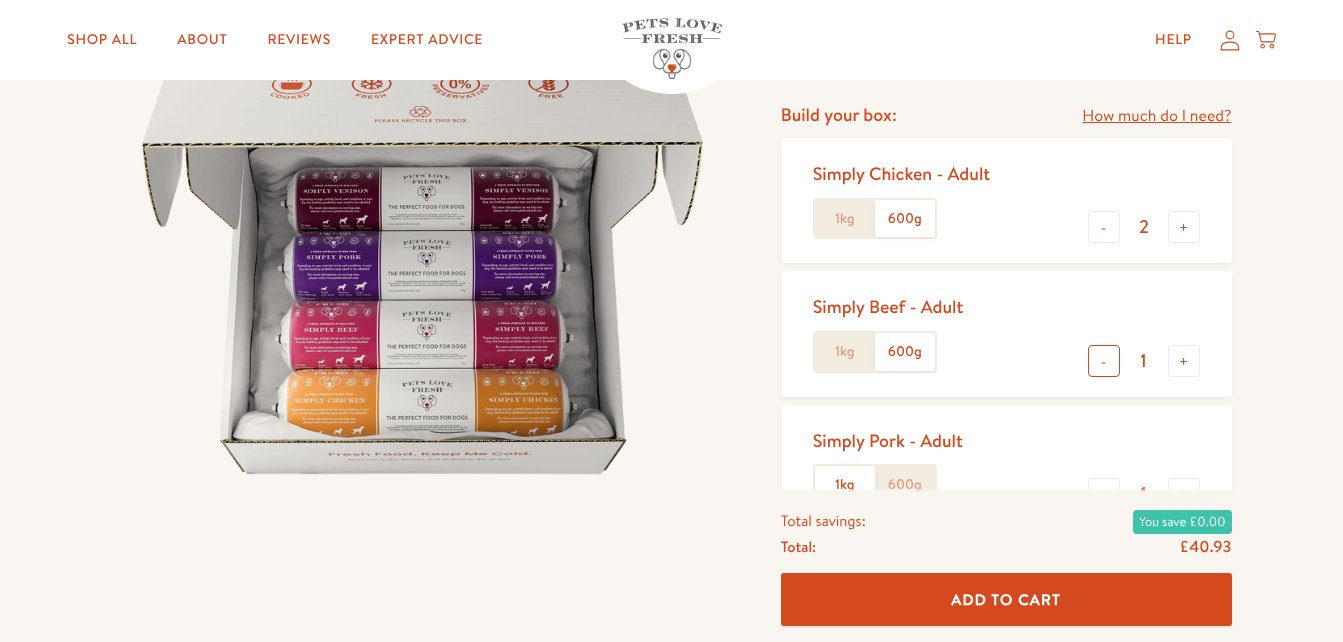 click on "-" at bounding box center [1104, 361] 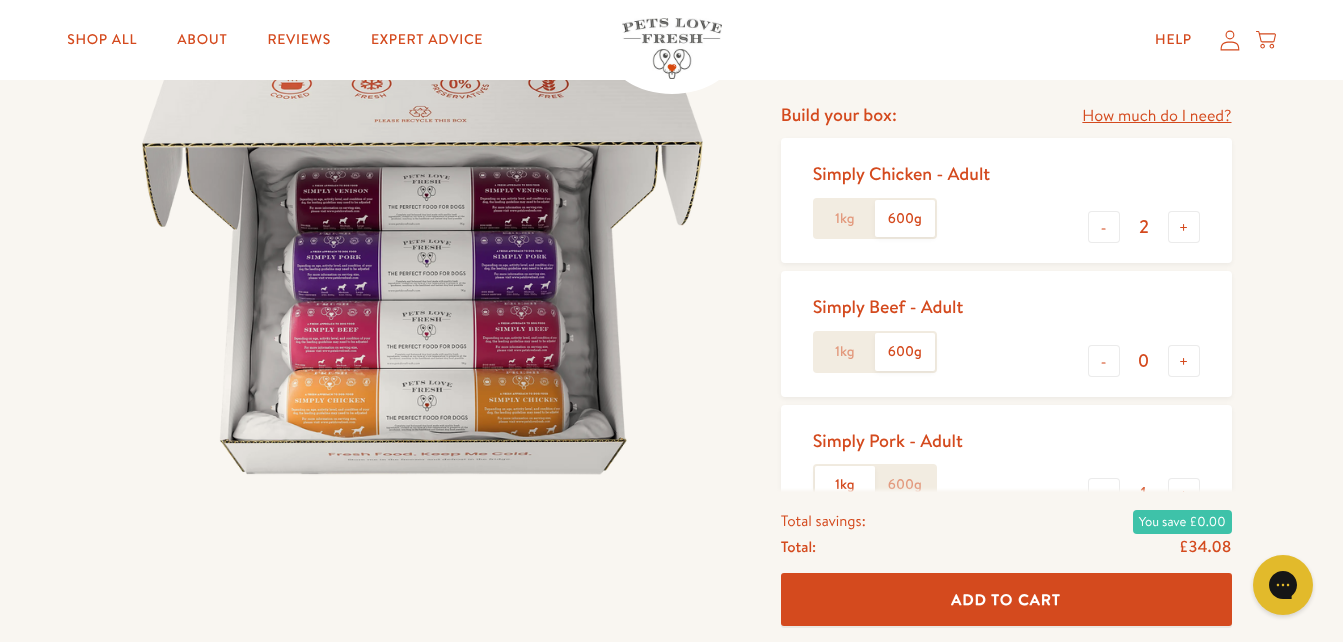scroll, scrollTop: 0, scrollLeft: 0, axis: both 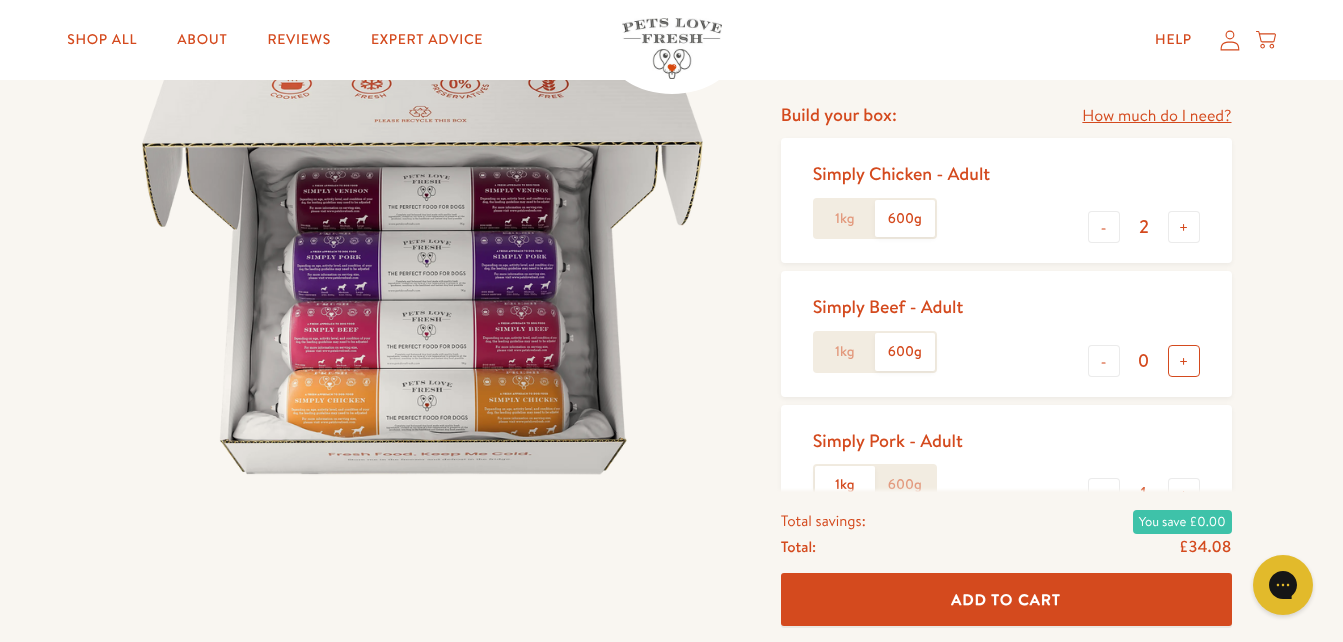 click on "+" at bounding box center [1184, 361] 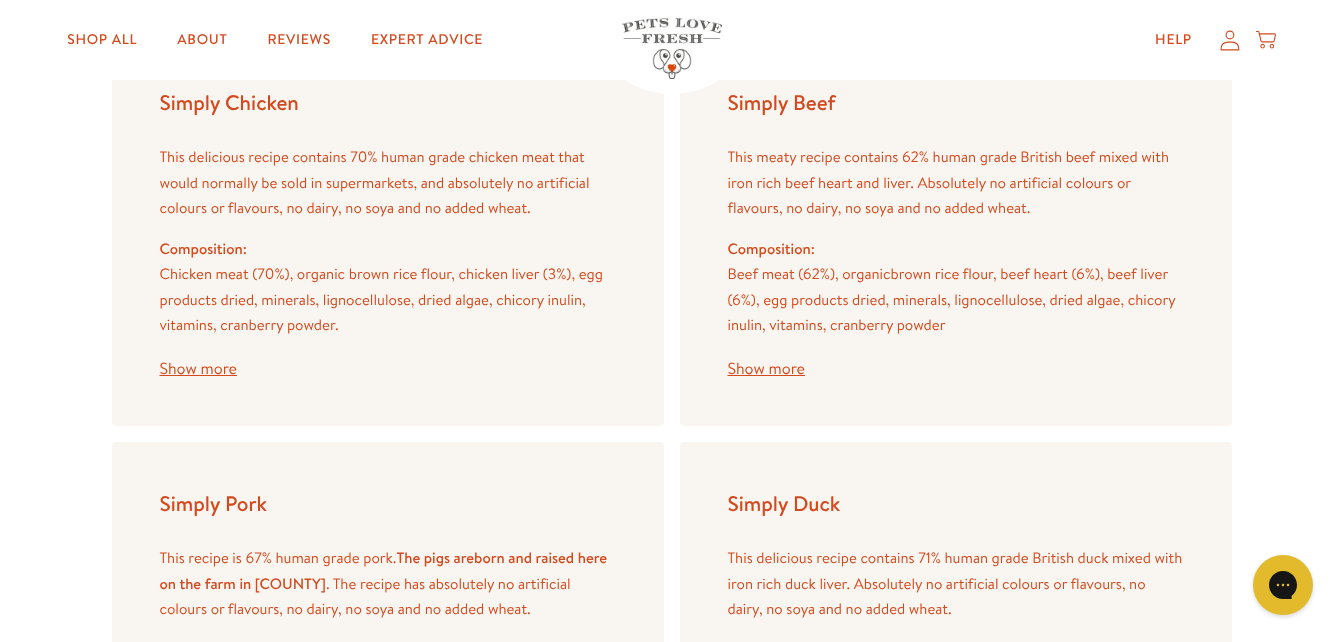 scroll, scrollTop: 2484, scrollLeft: 0, axis: vertical 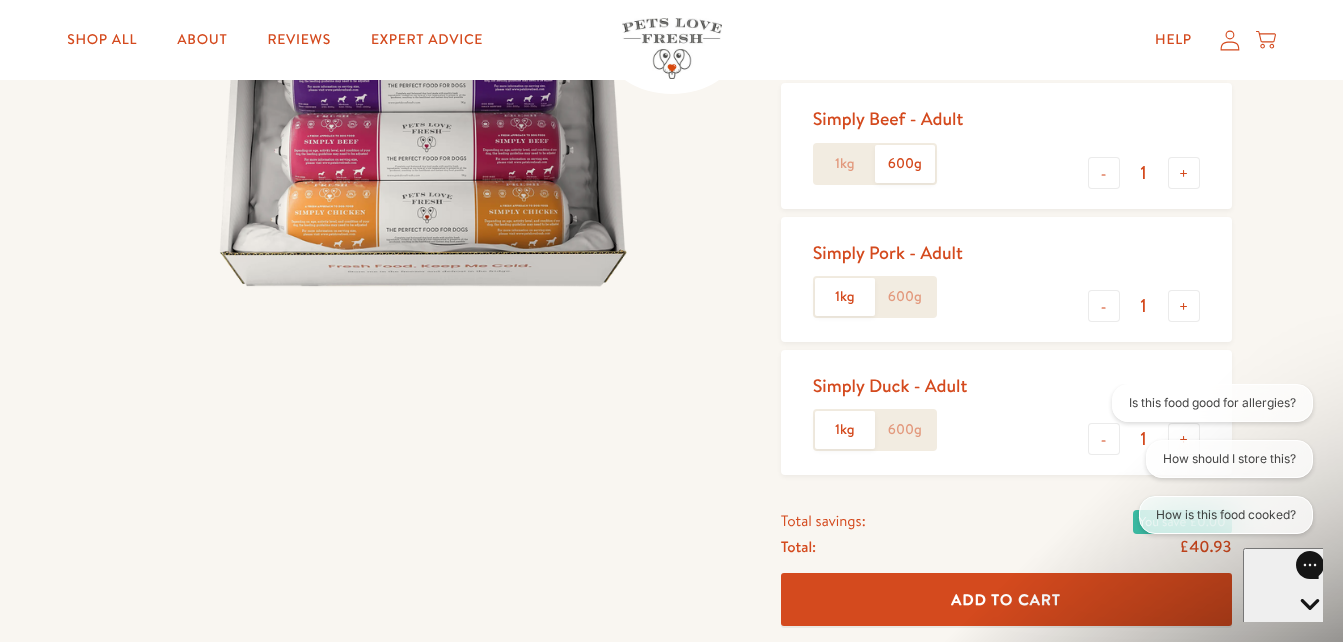 click on "600g" 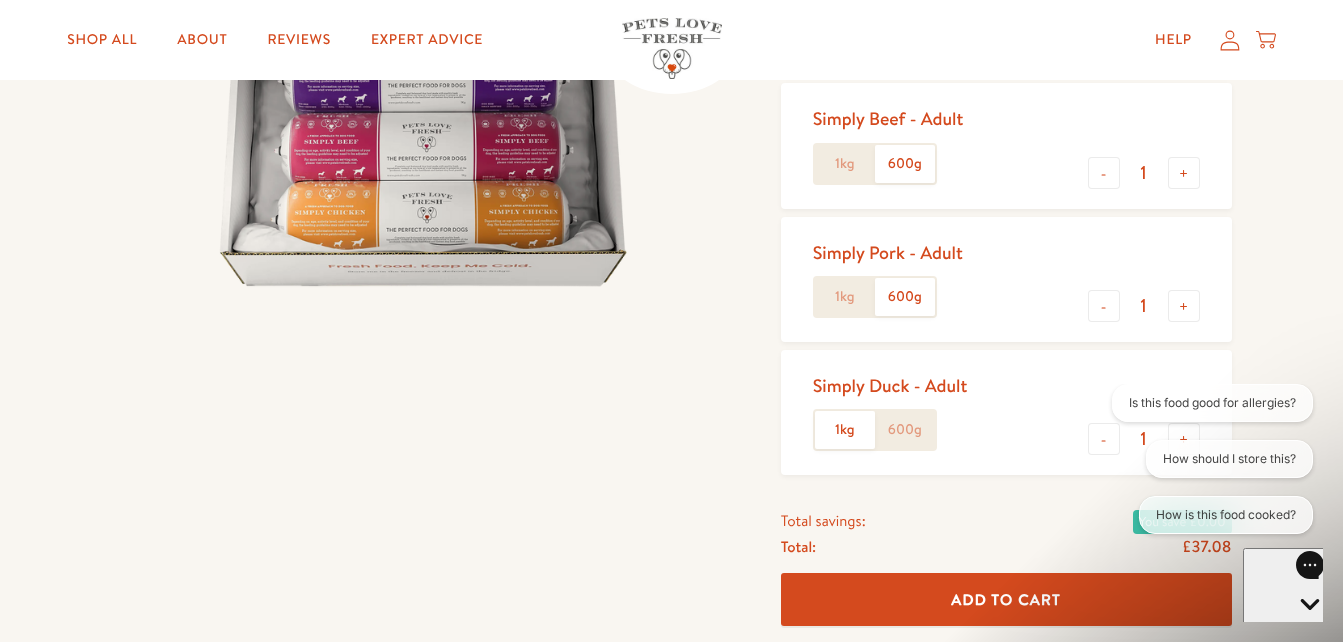 click on "Is this food good for allergies? How should I store this? How is this food cooked?" at bounding box center [1207, 463] 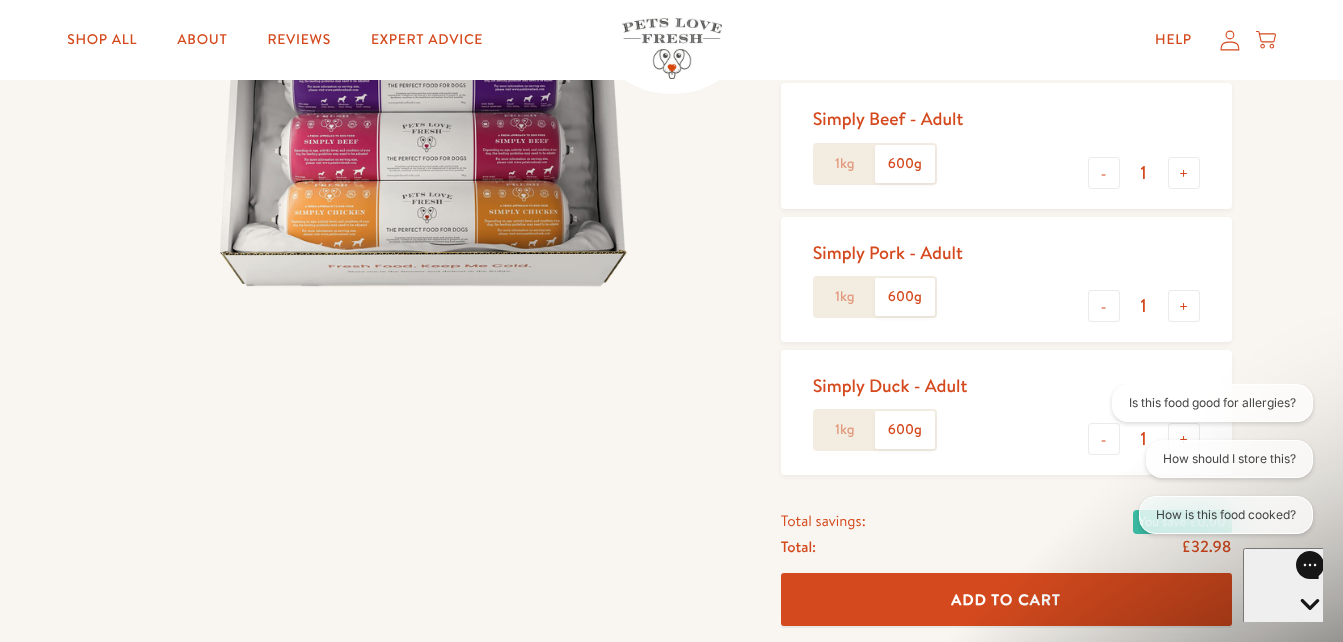 click on "Is this food good for allergies? How should I store this? How is this food cooked?" at bounding box center (1207, 463) 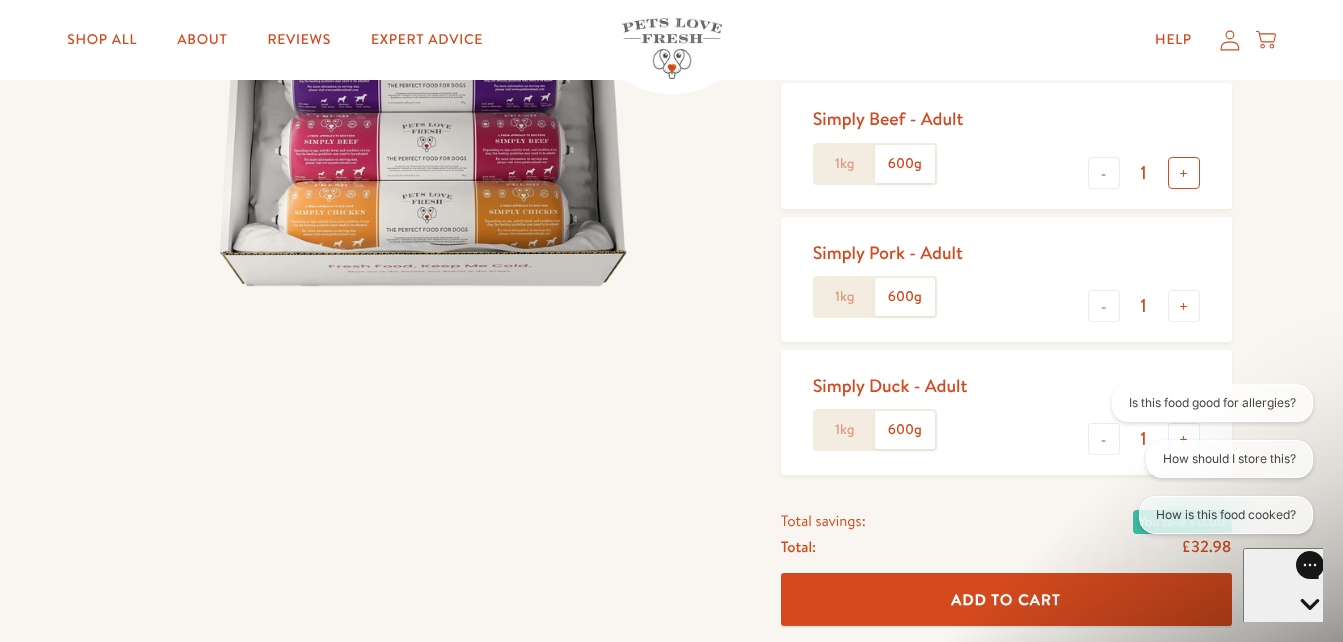 click on "+" at bounding box center [1184, 173] 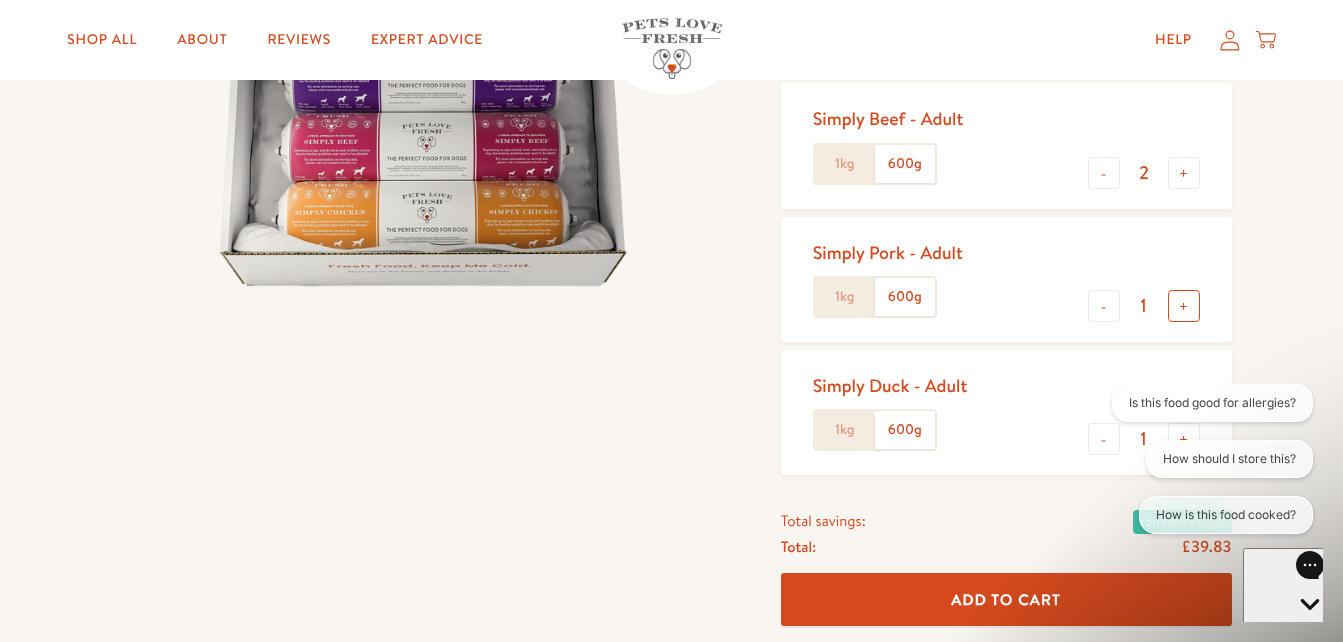 click on "+" at bounding box center [1184, 306] 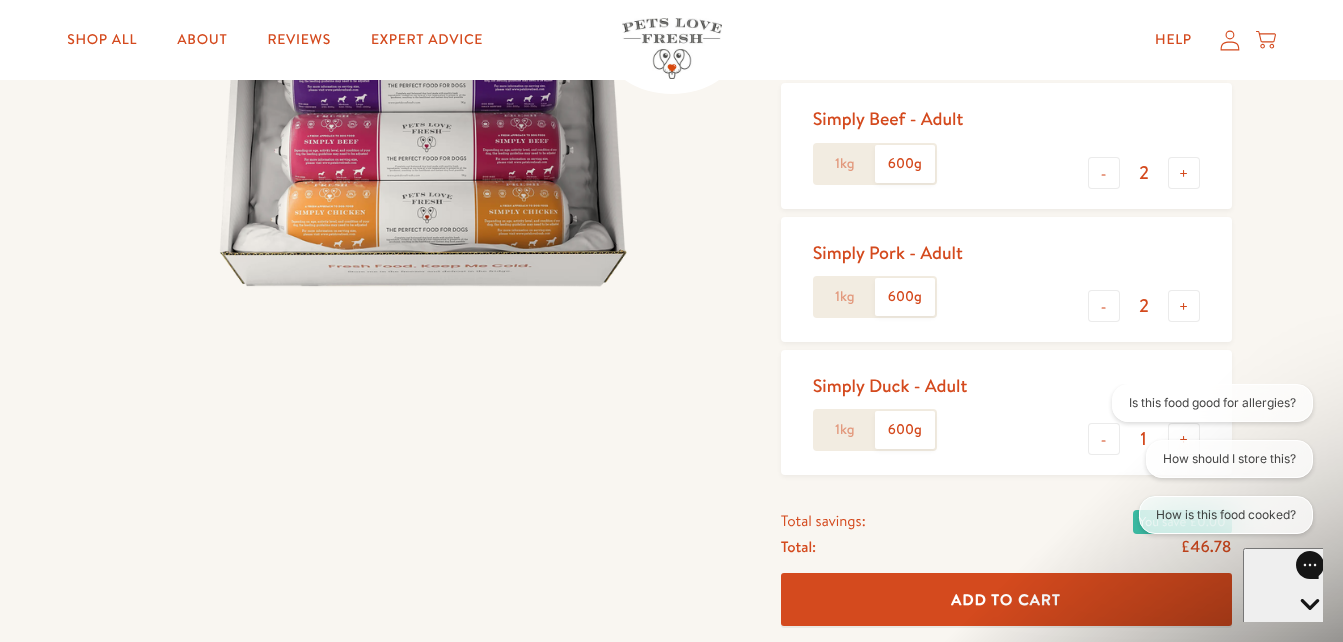 click at bounding box center [671, 6274] 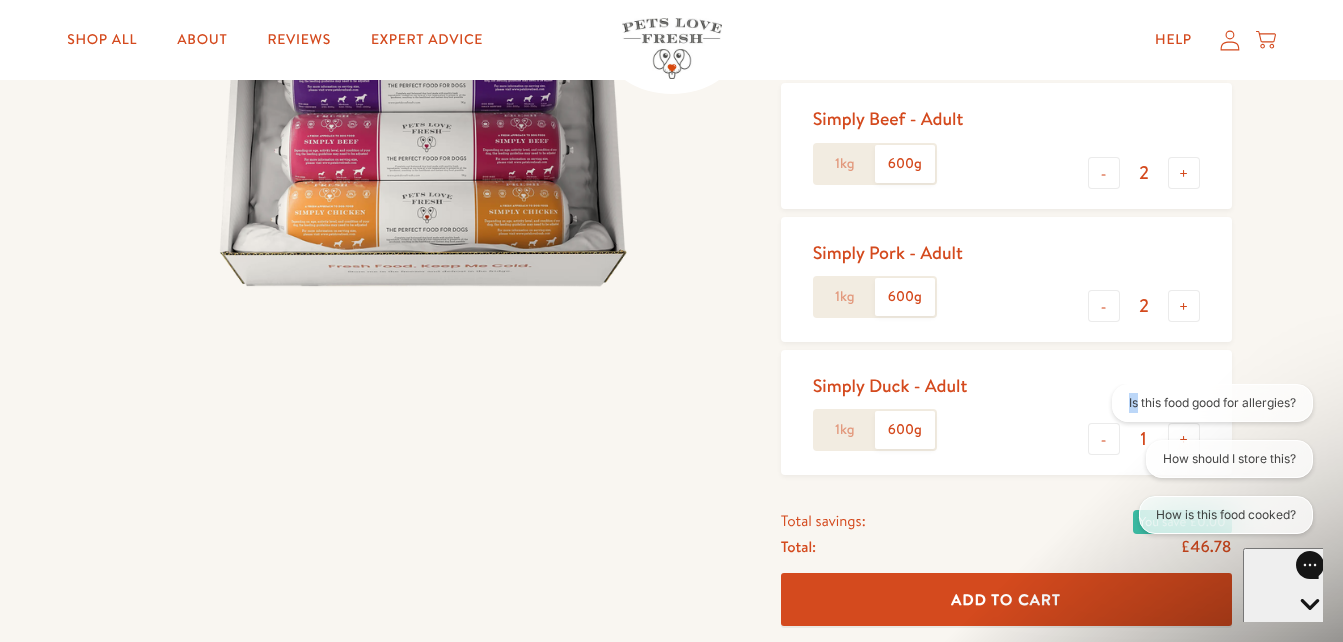 click on "Is this food good for allergies? How should I store this? How is this food cooked?" at bounding box center [1207, 463] 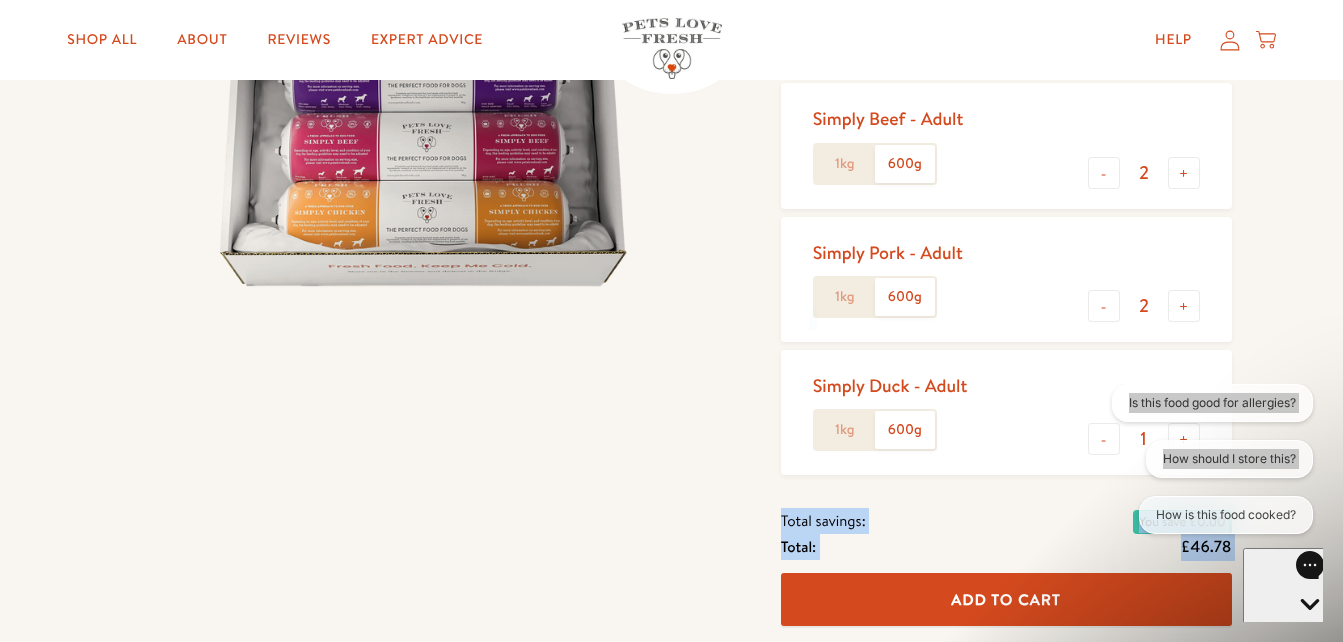 drag, startPoint x: 1335, startPoint y: 435, endPoint x: 2429, endPoint y: 819, distance: 1159.436 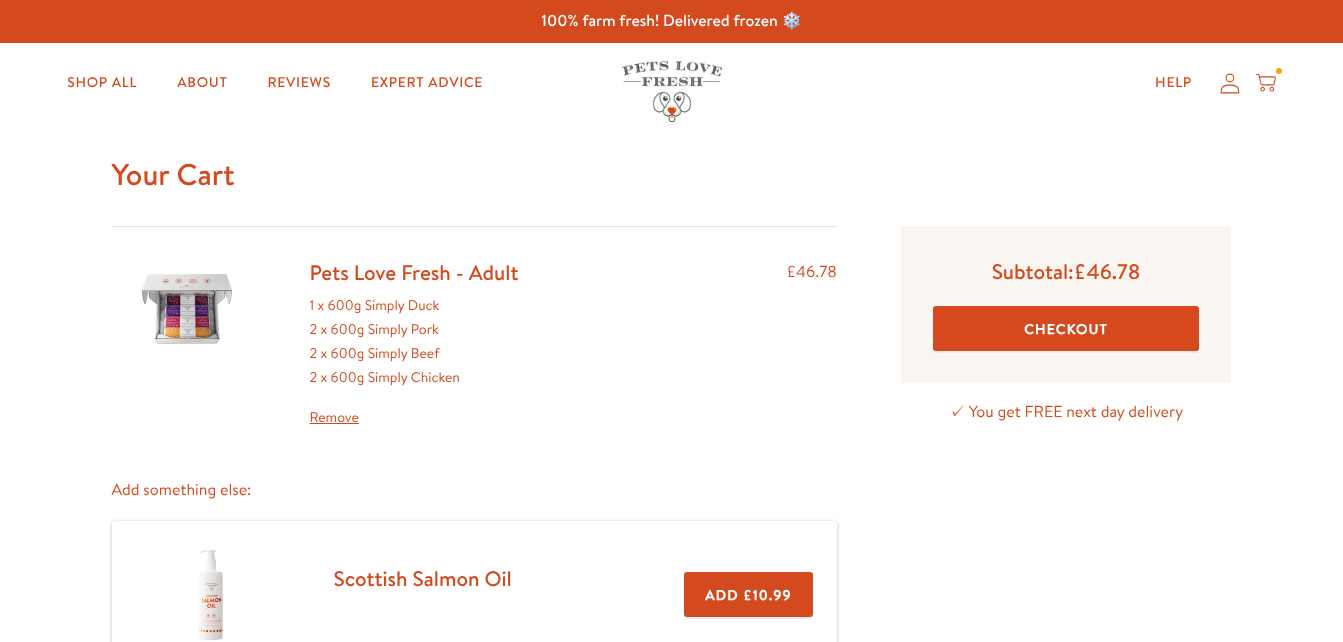 scroll, scrollTop: 0, scrollLeft: 0, axis: both 